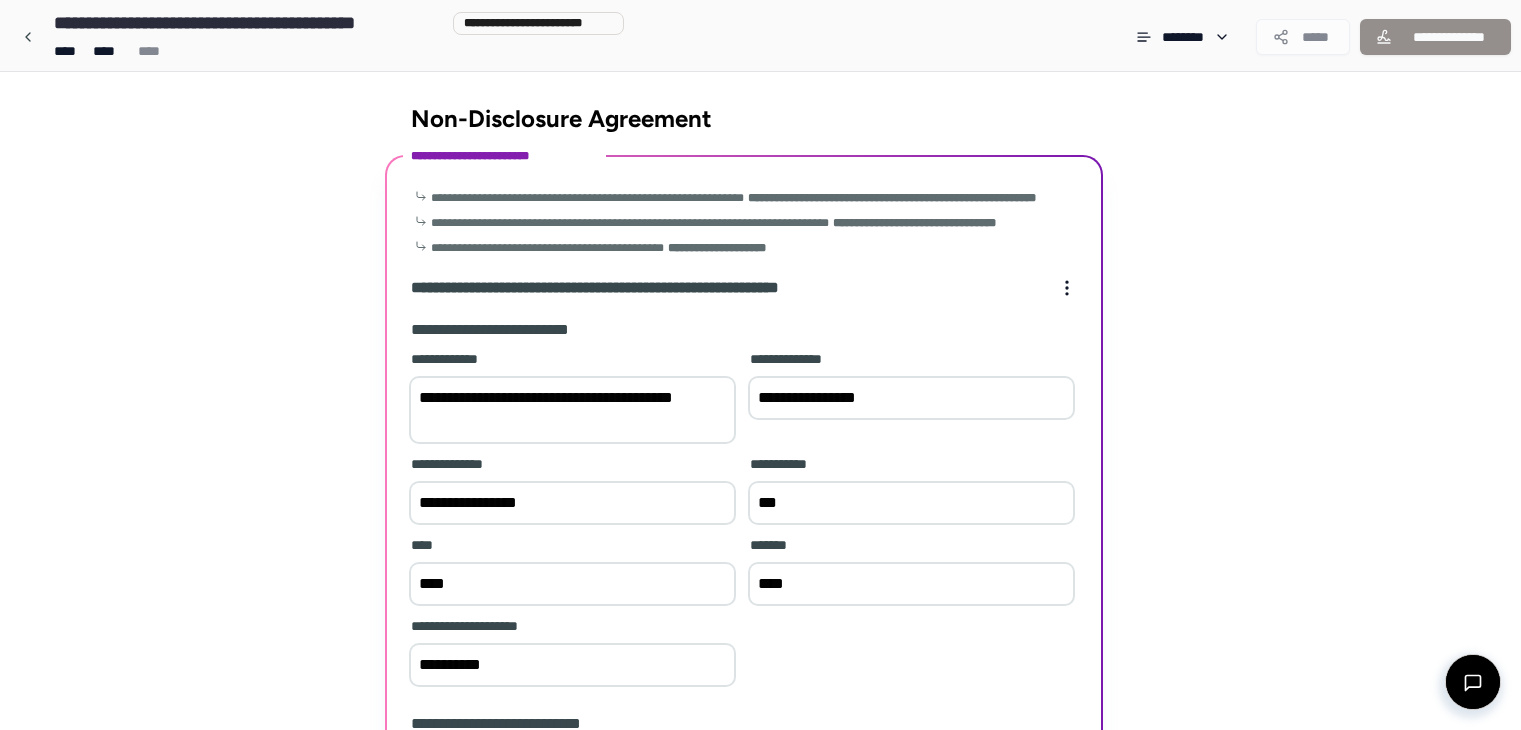 scroll, scrollTop: 428, scrollLeft: 0, axis: vertical 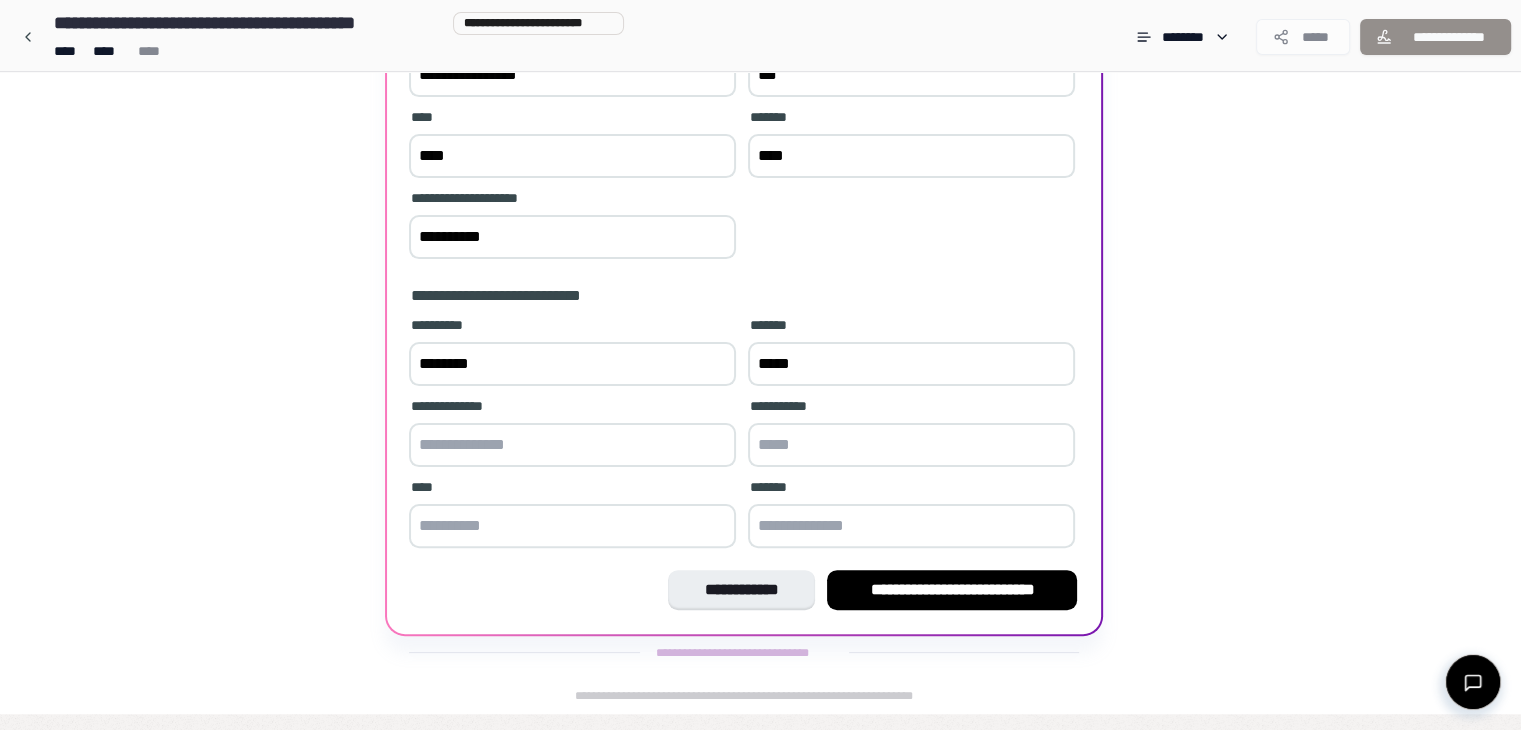 click at bounding box center (572, 445) 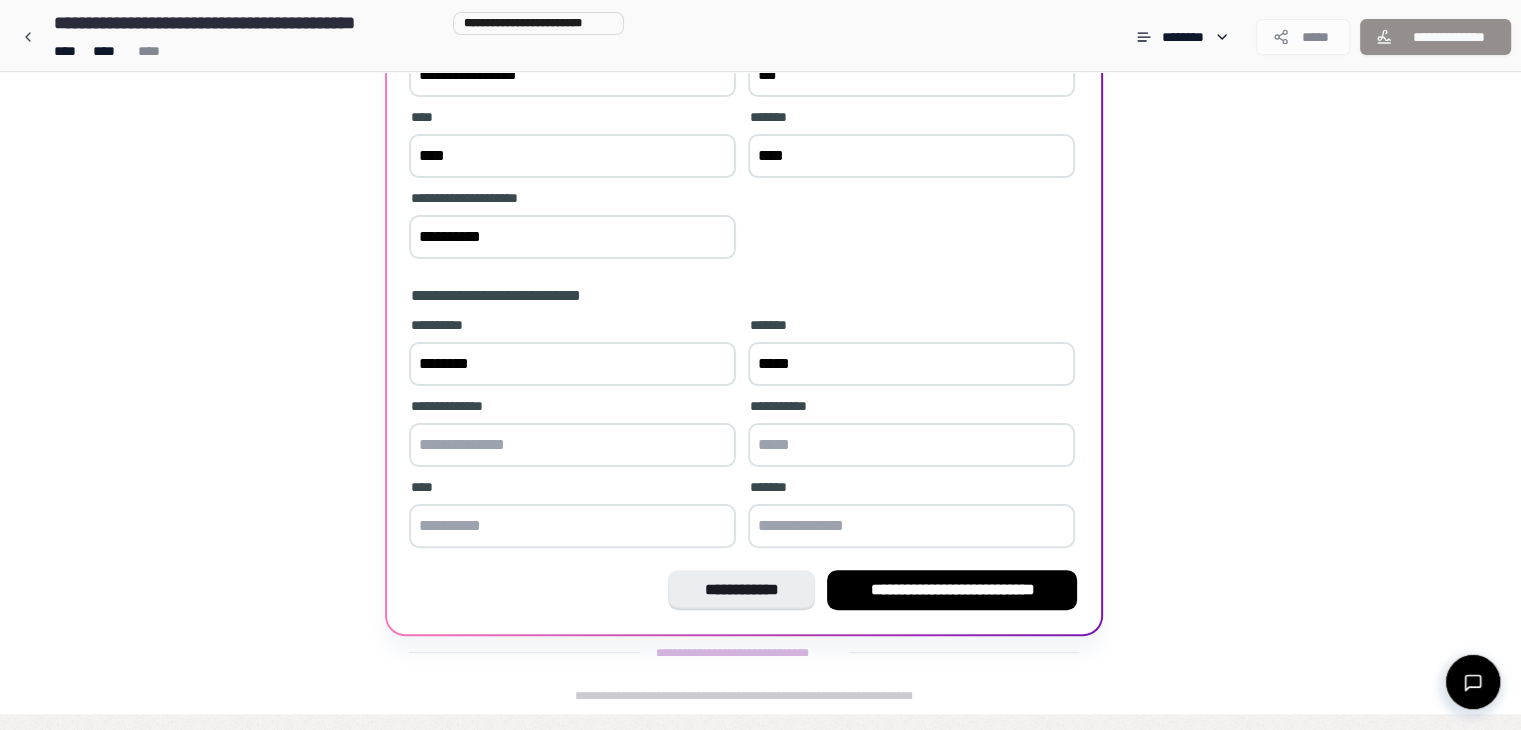 click on "**********" at bounding box center [760, 179] 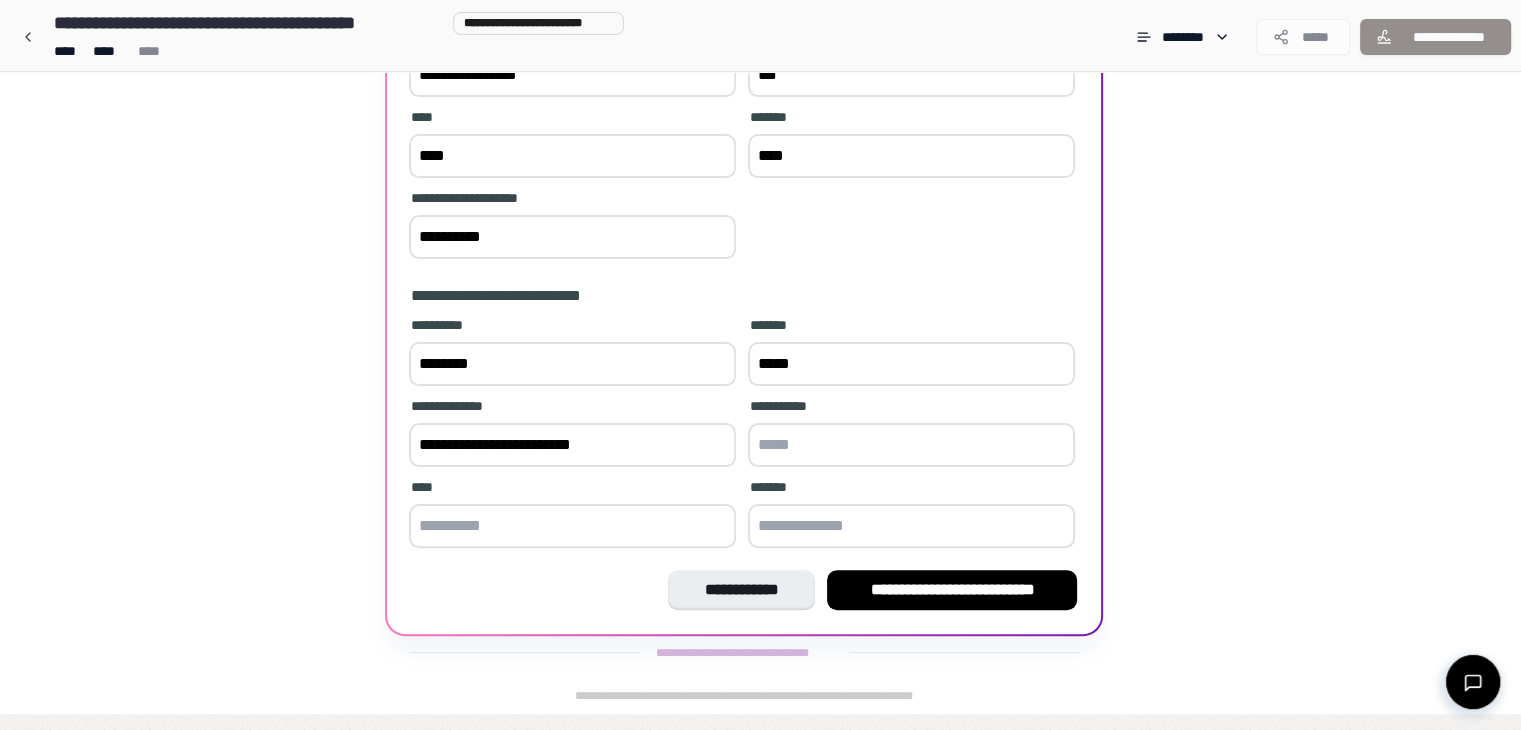 type on "**********" 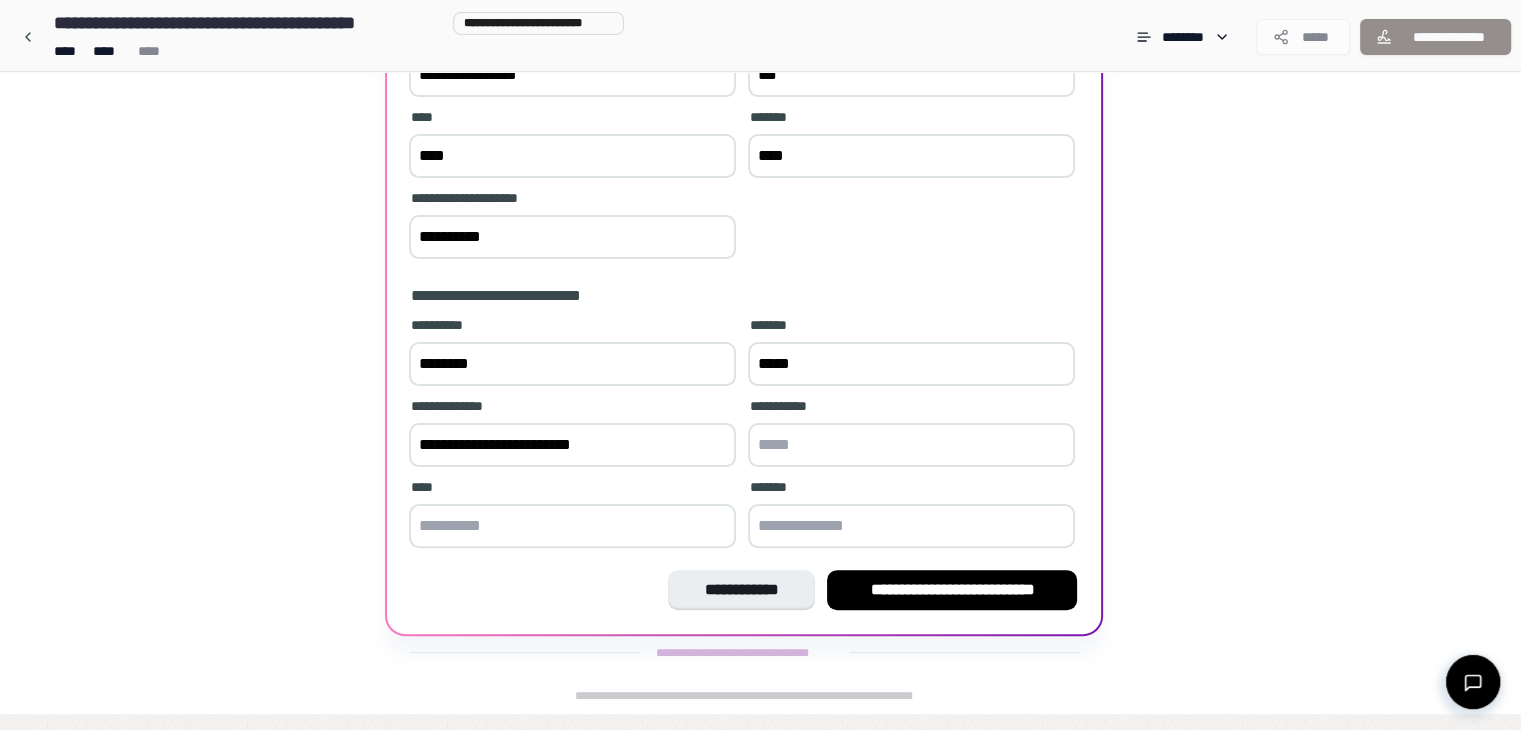 click at bounding box center [572, 526] 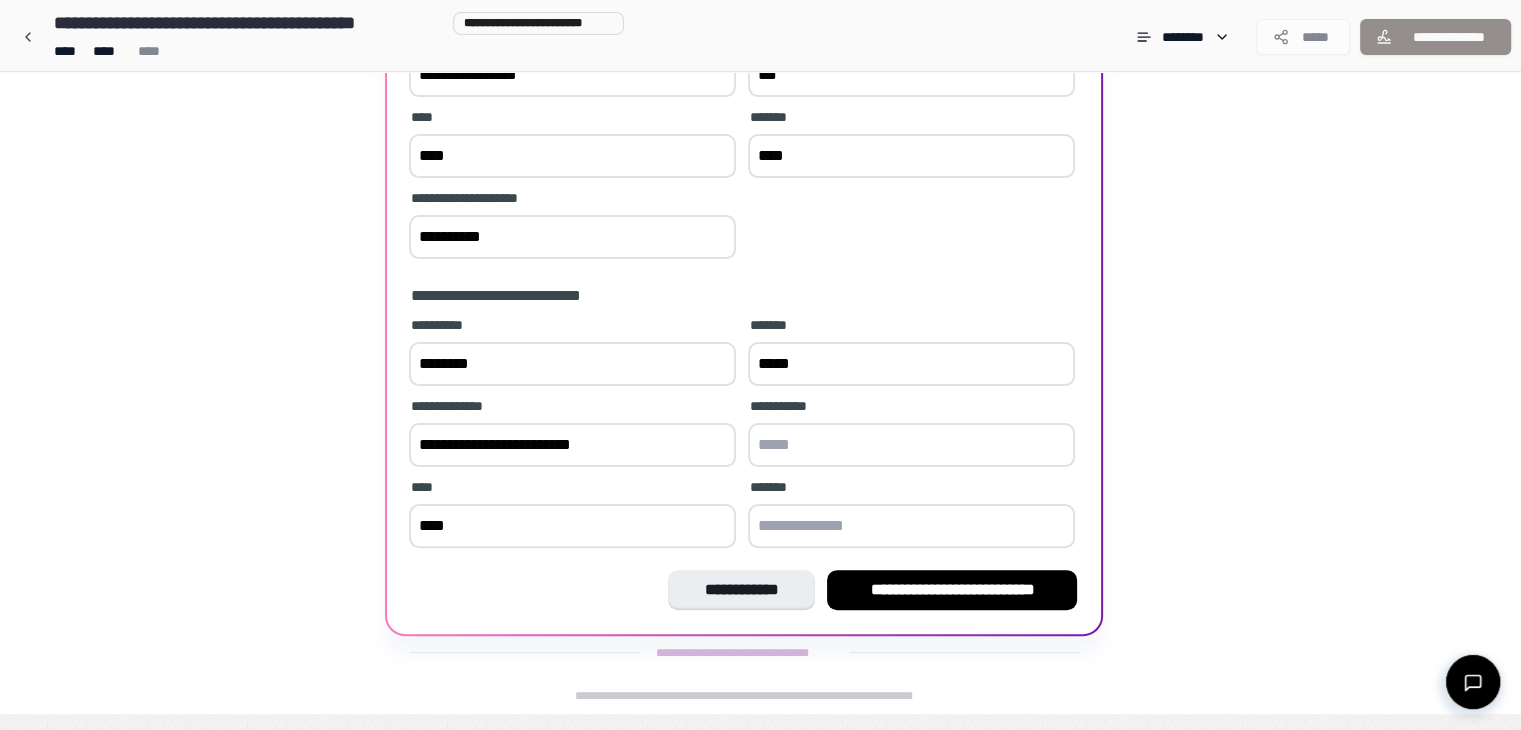 type on "****" 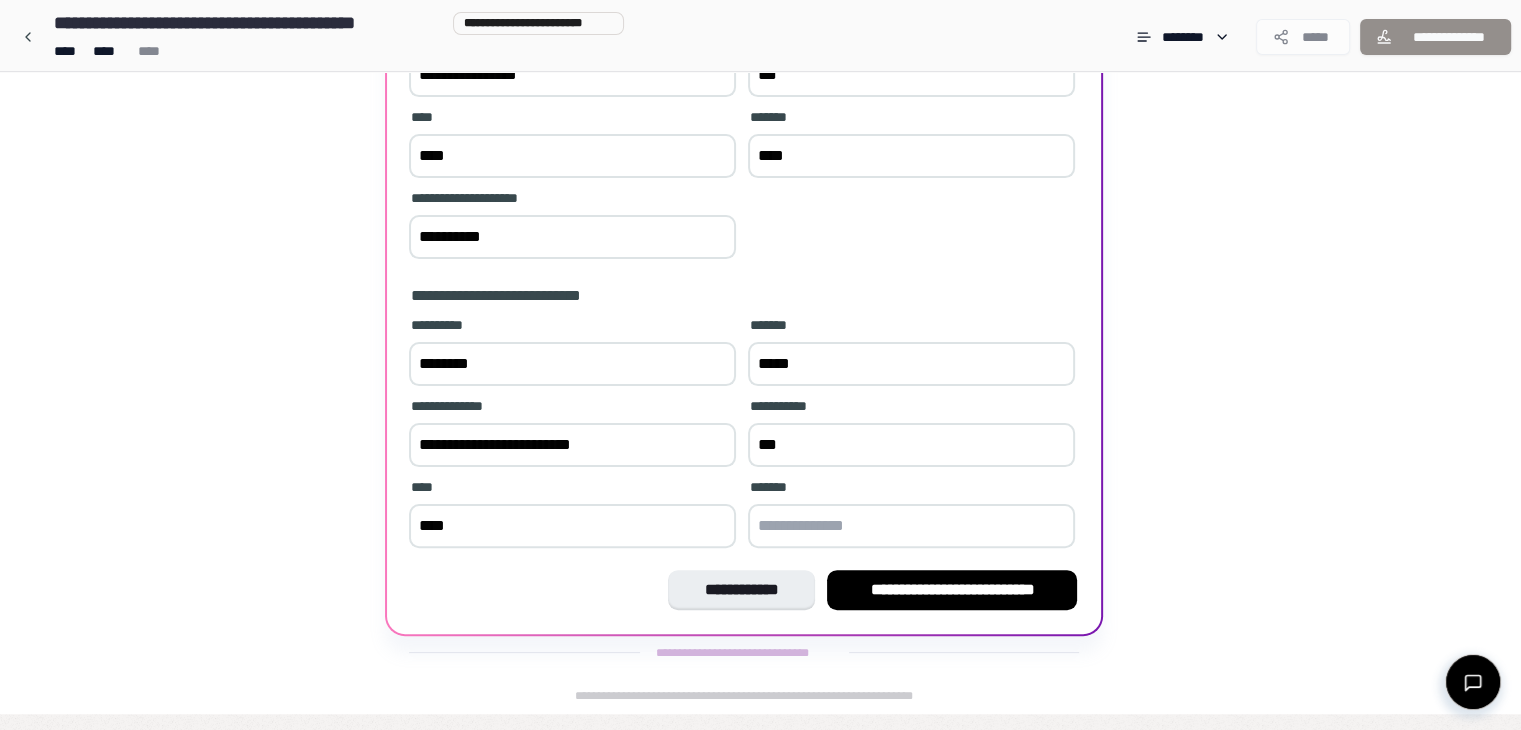 type on "***" 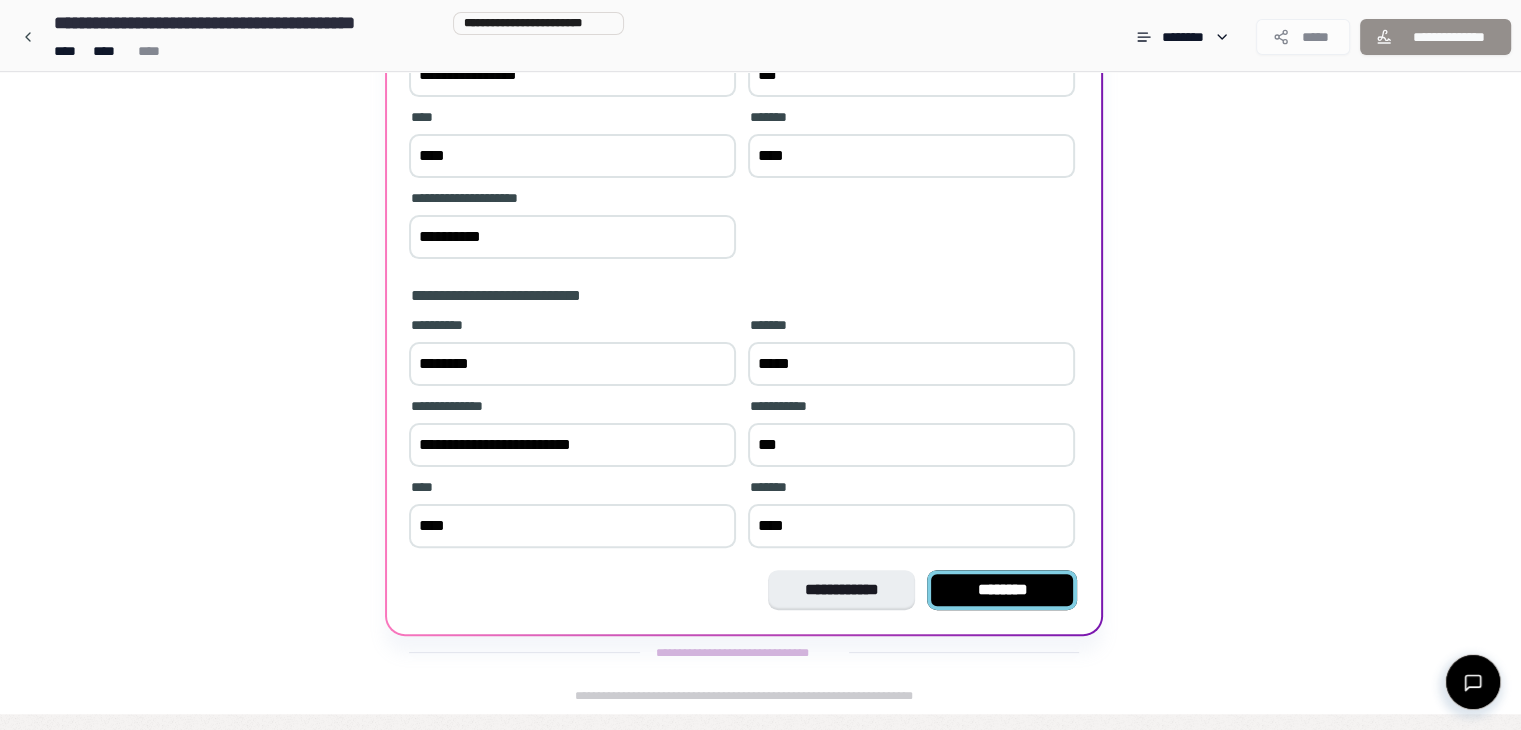 type on "****" 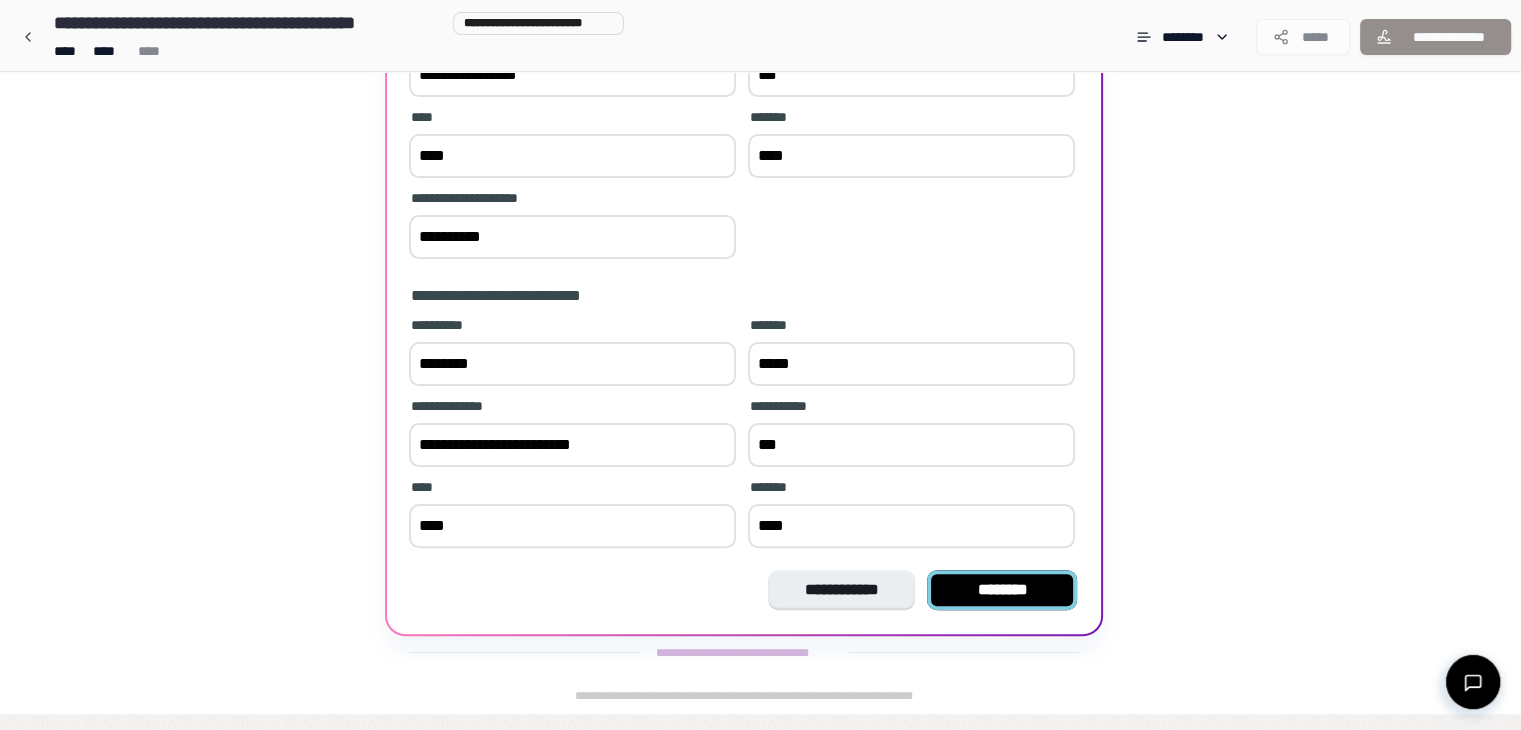 click on "********" at bounding box center [1002, 590] 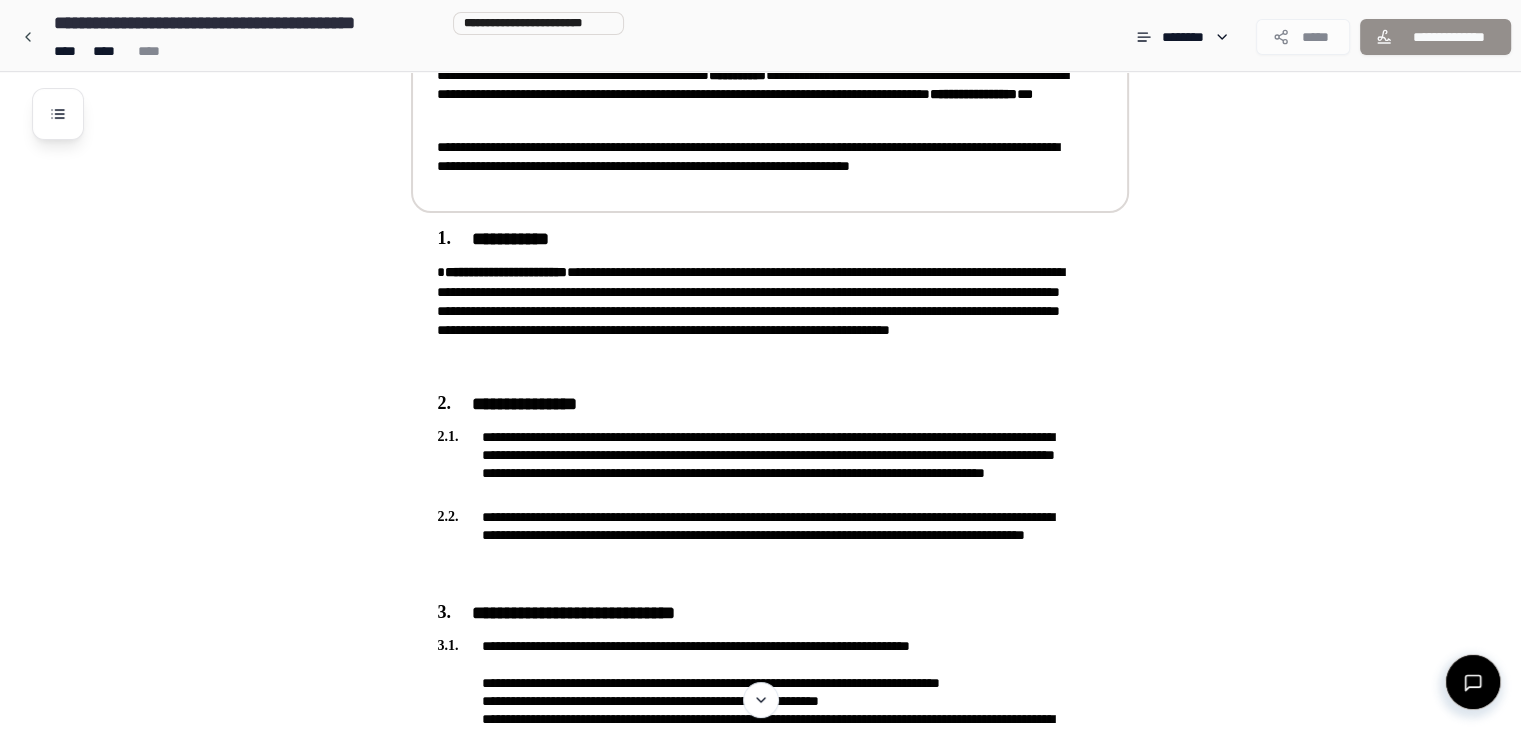 scroll, scrollTop: 0, scrollLeft: 0, axis: both 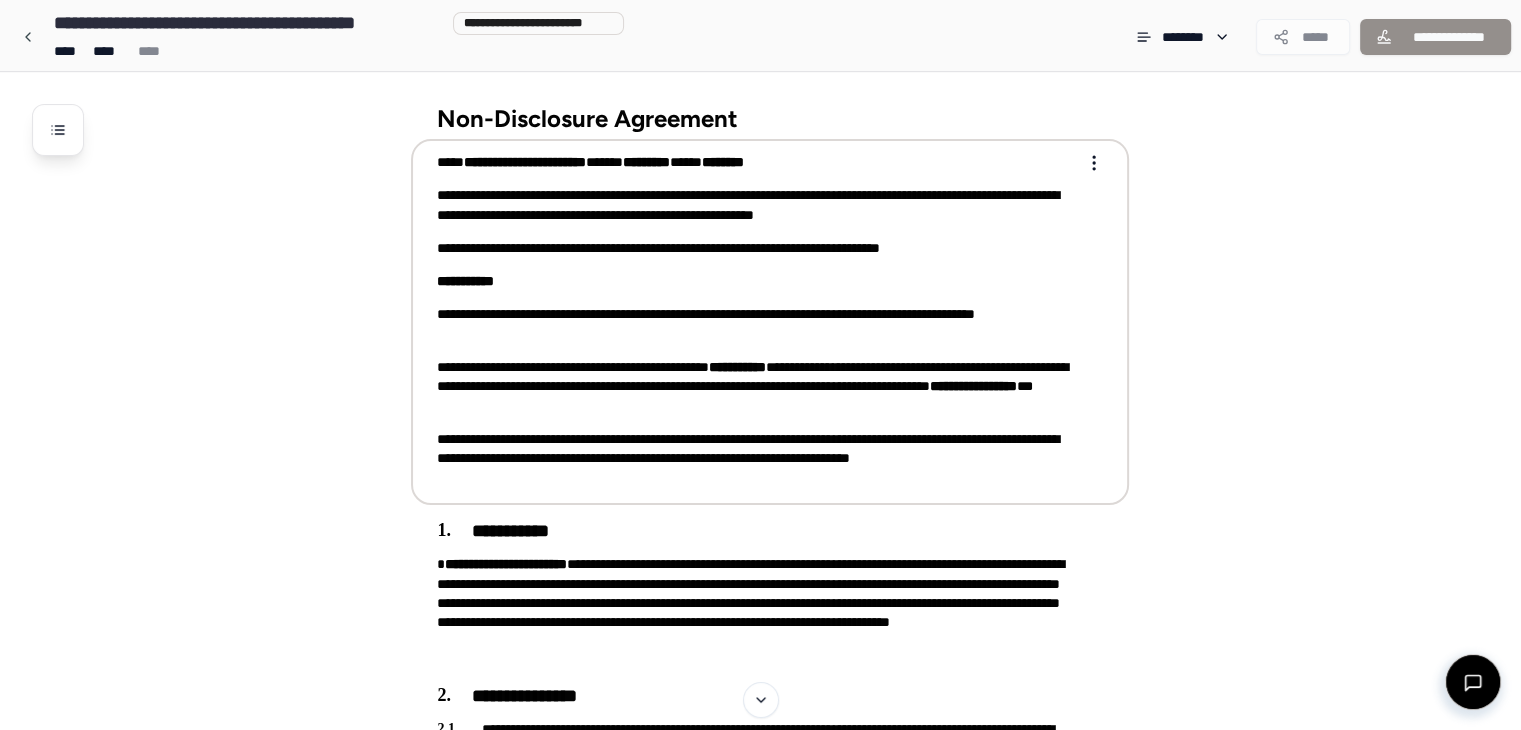 click on "**********" at bounding box center [770, 322] 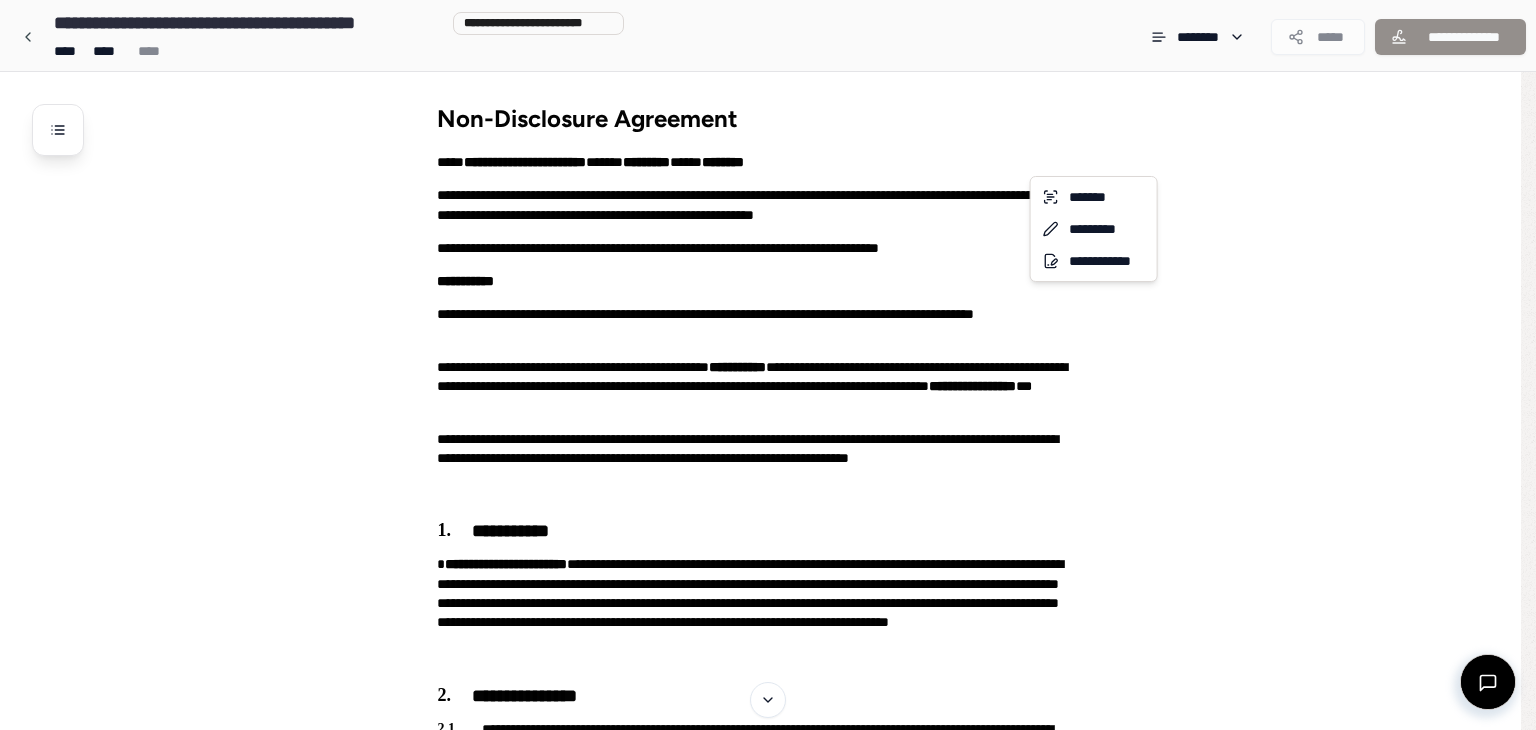 click on "**********" at bounding box center [760, 760] 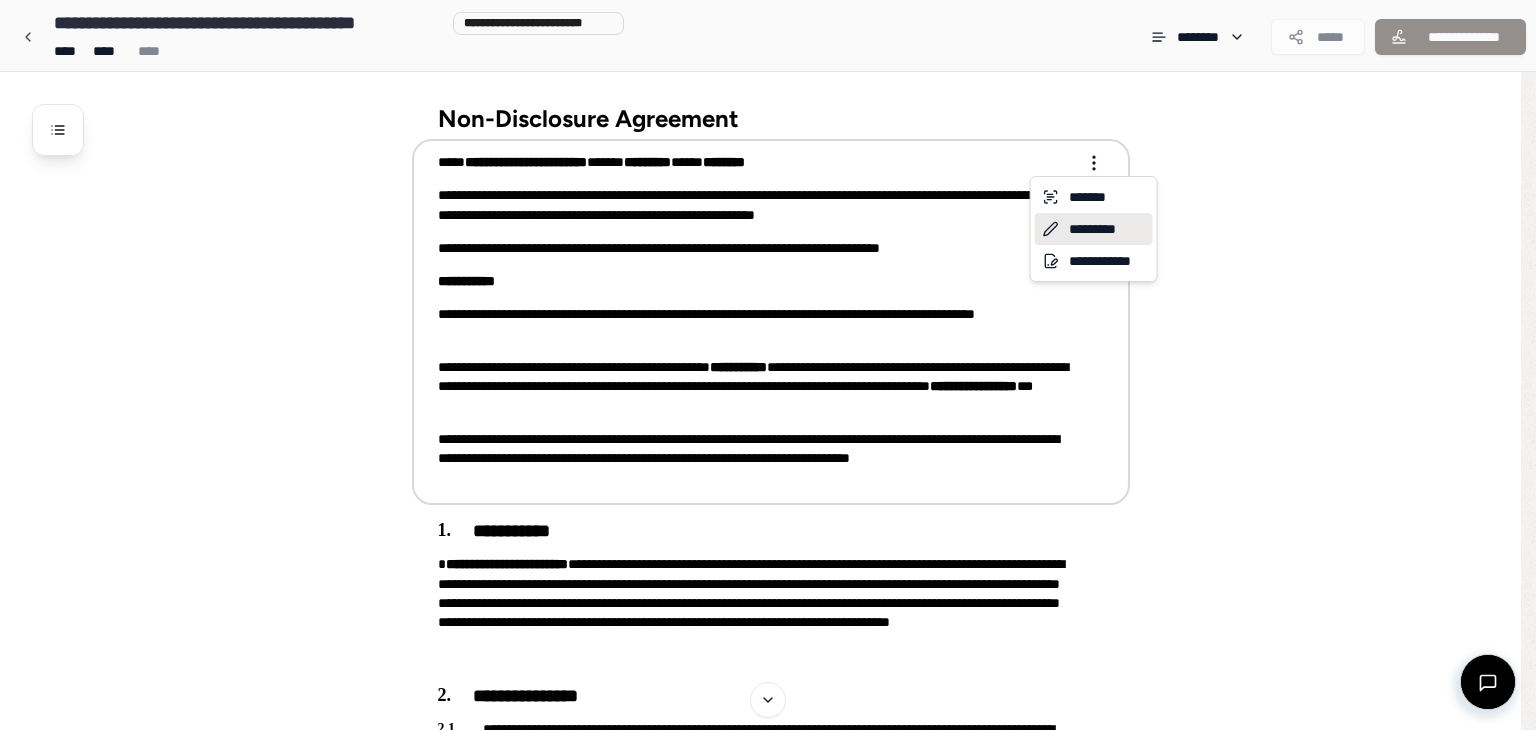 click on "*********" at bounding box center [1094, 229] 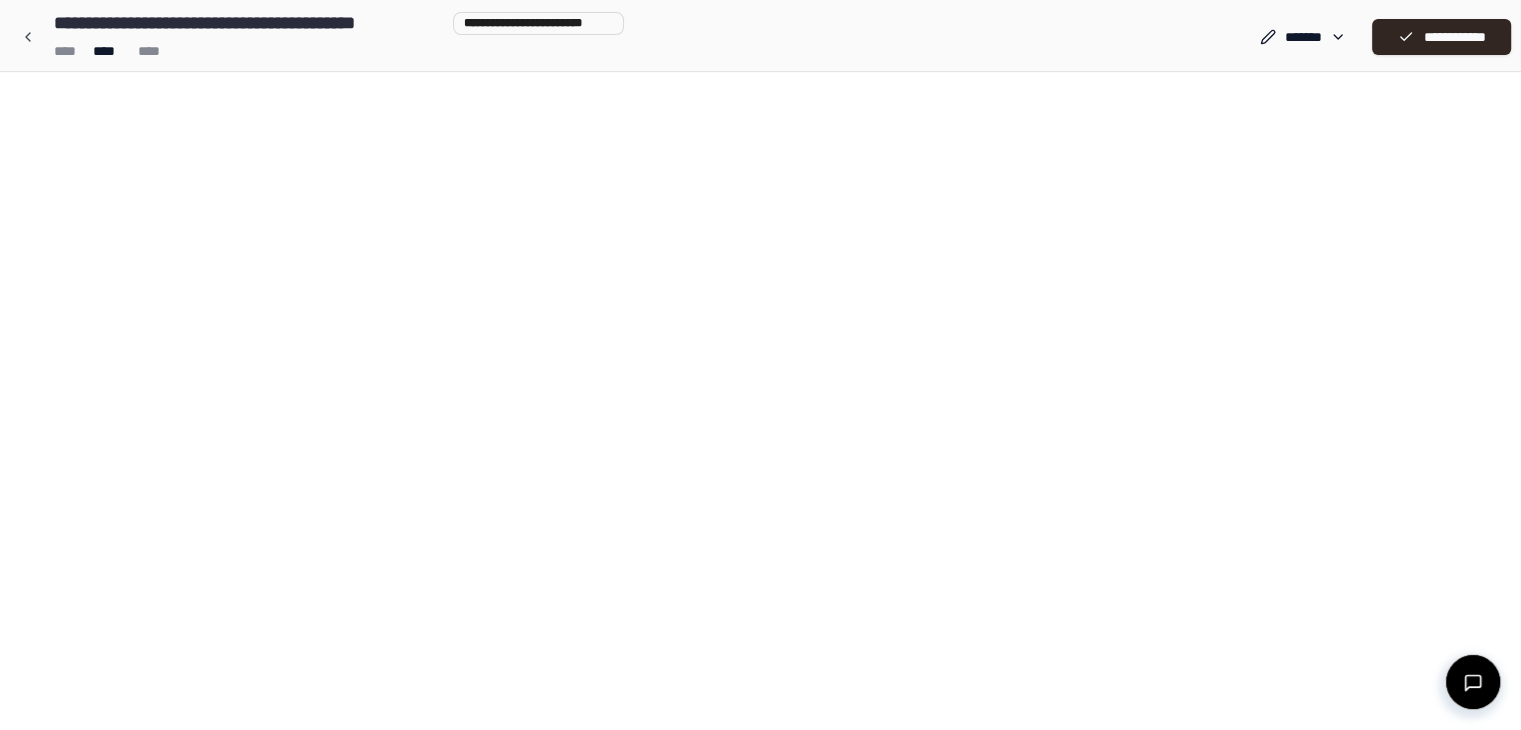 scroll, scrollTop: 0, scrollLeft: 0, axis: both 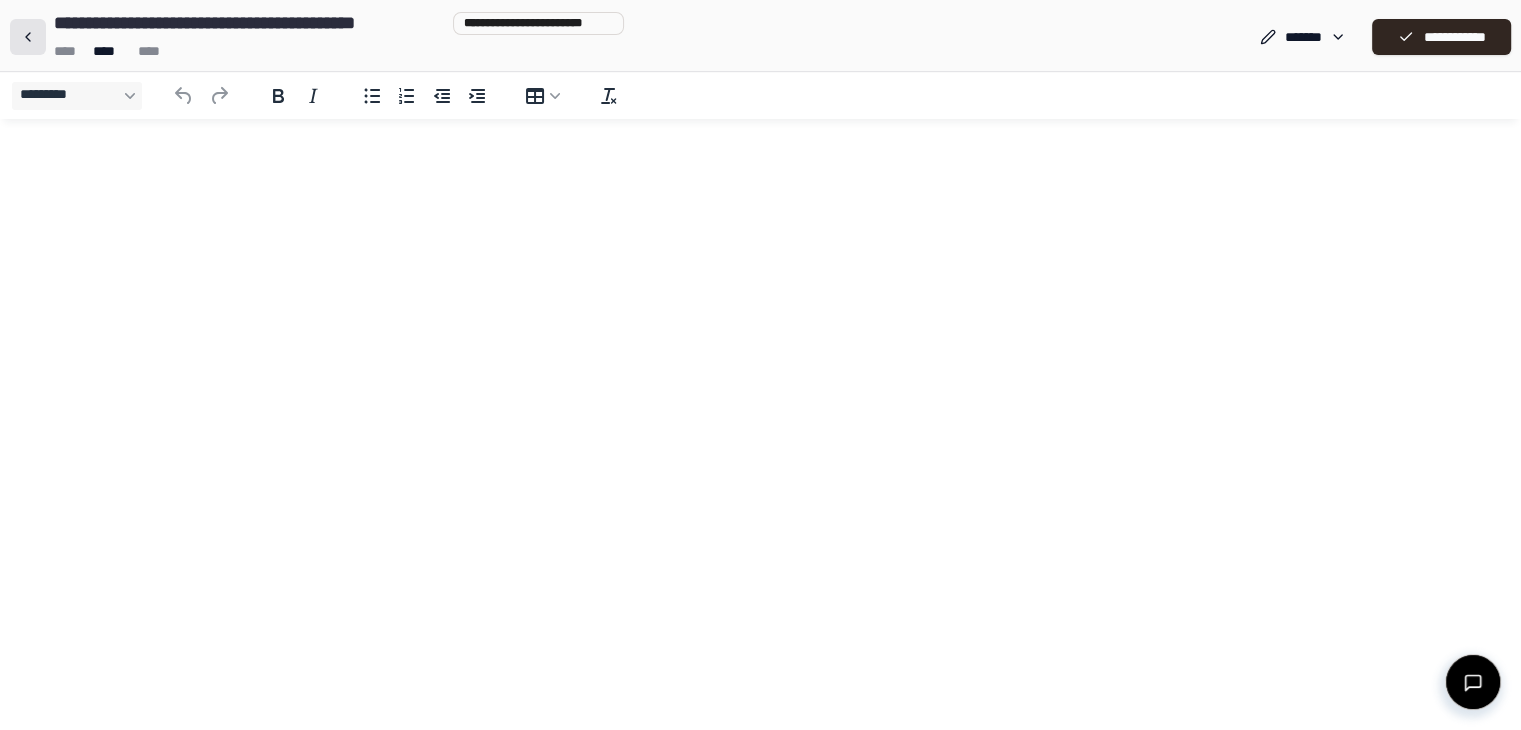click at bounding box center [28, 37] 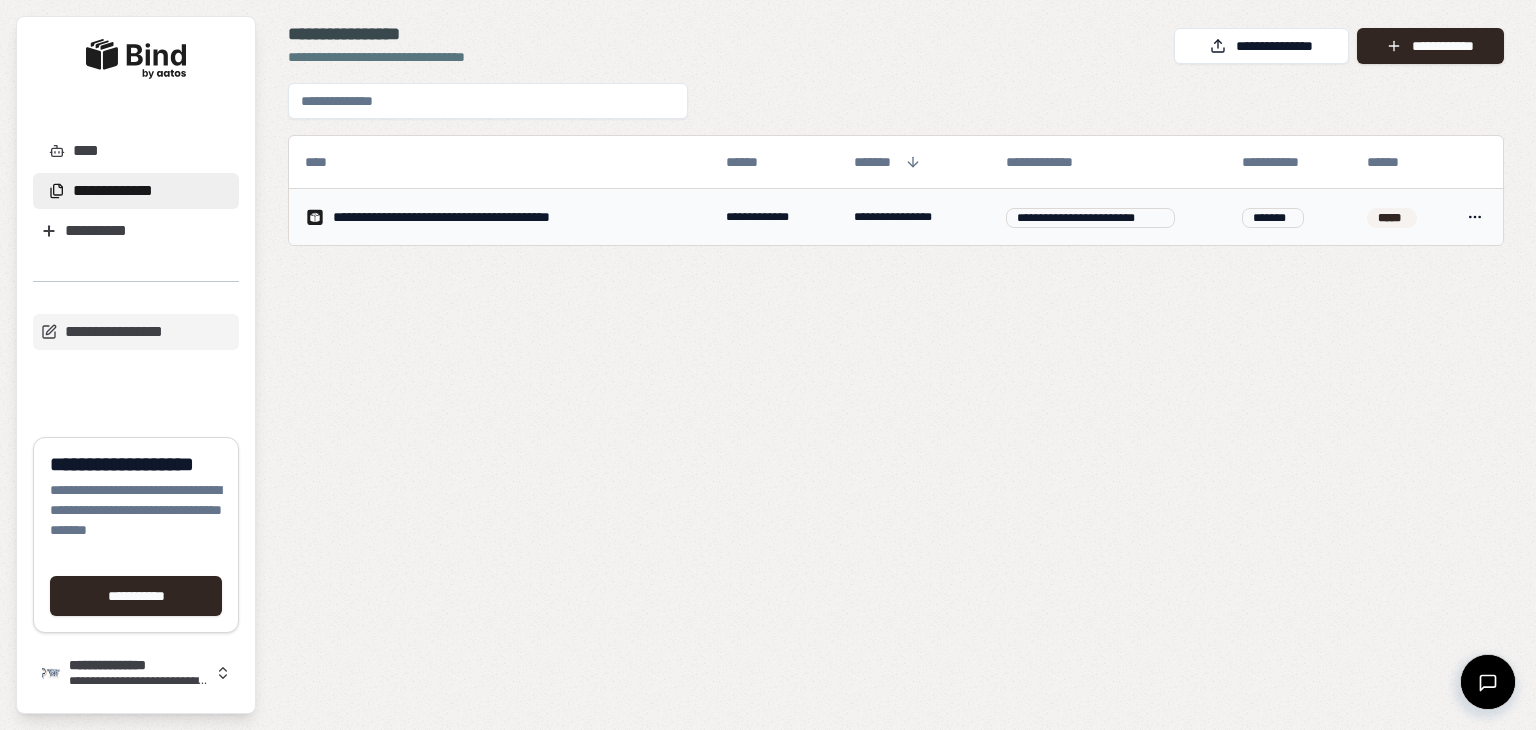 click on "**********" at bounding box center [482, 217] 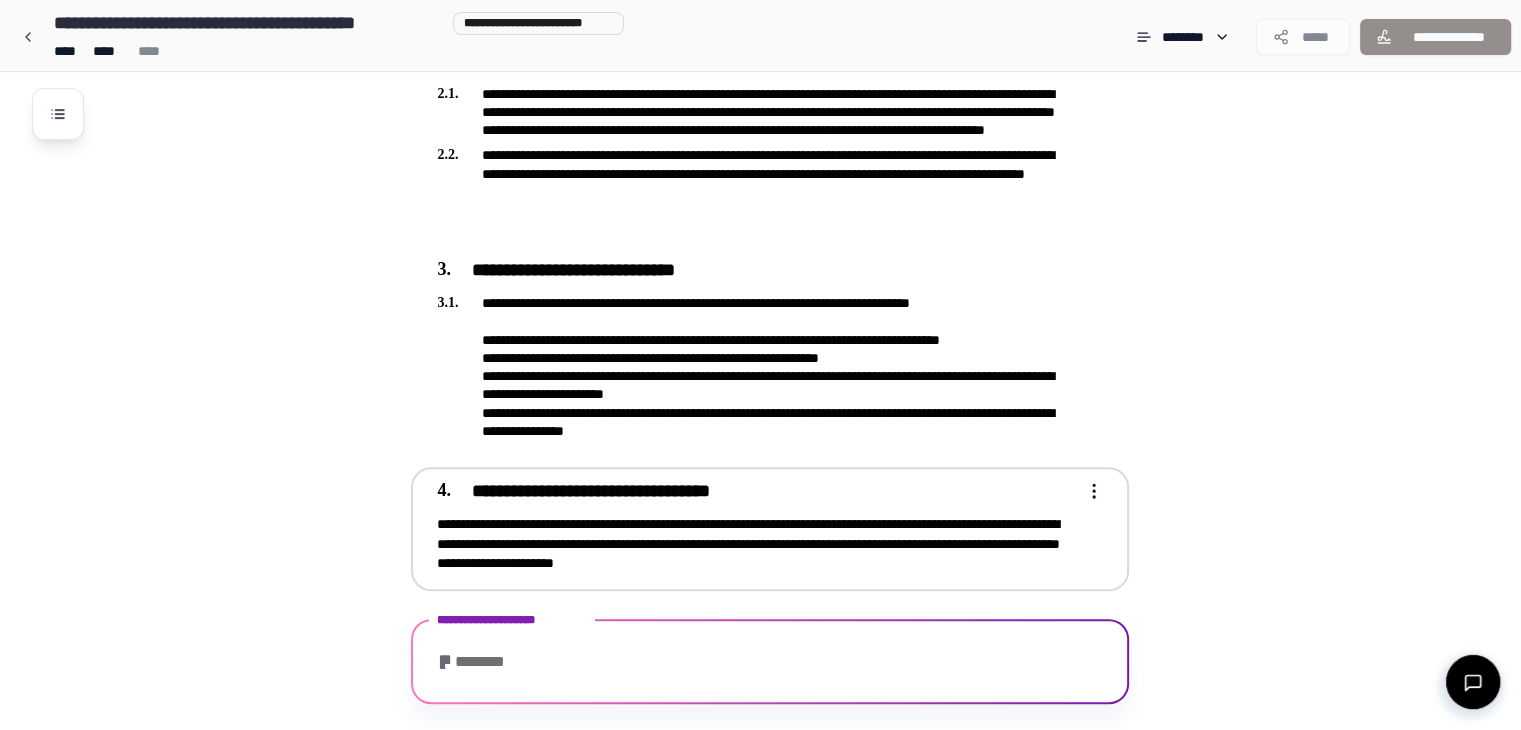 scroll, scrollTop: 654, scrollLeft: 0, axis: vertical 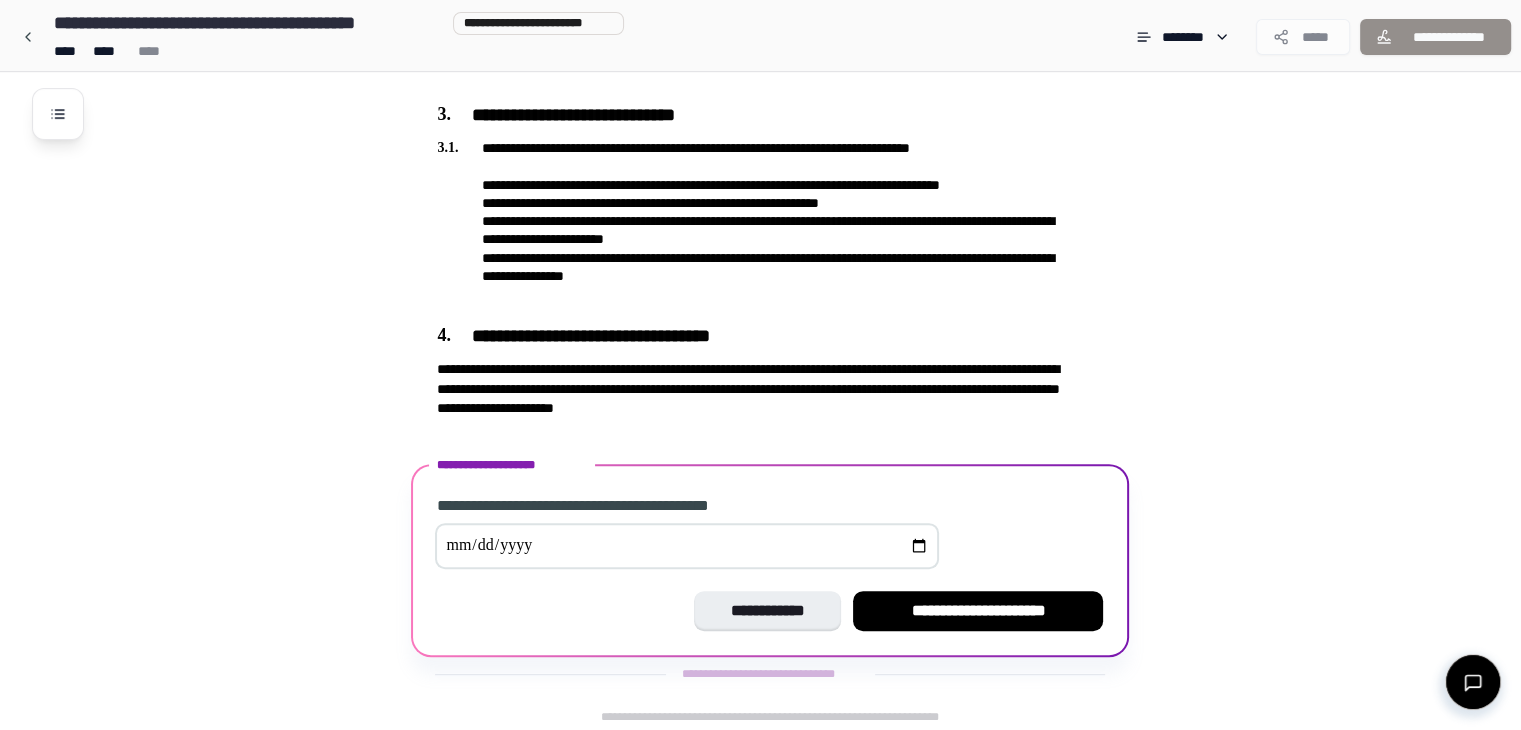 click at bounding box center (687, 546) 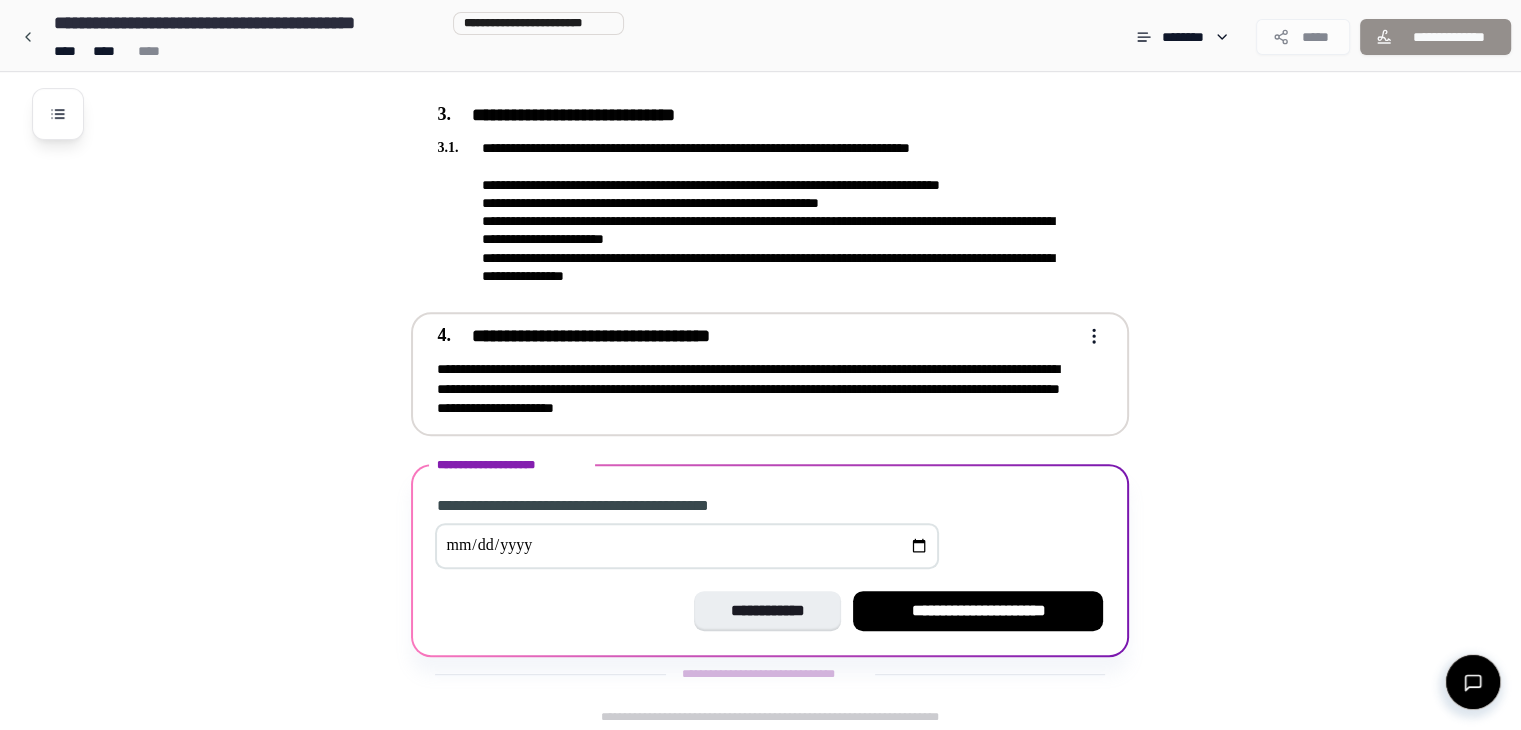 type on "**********" 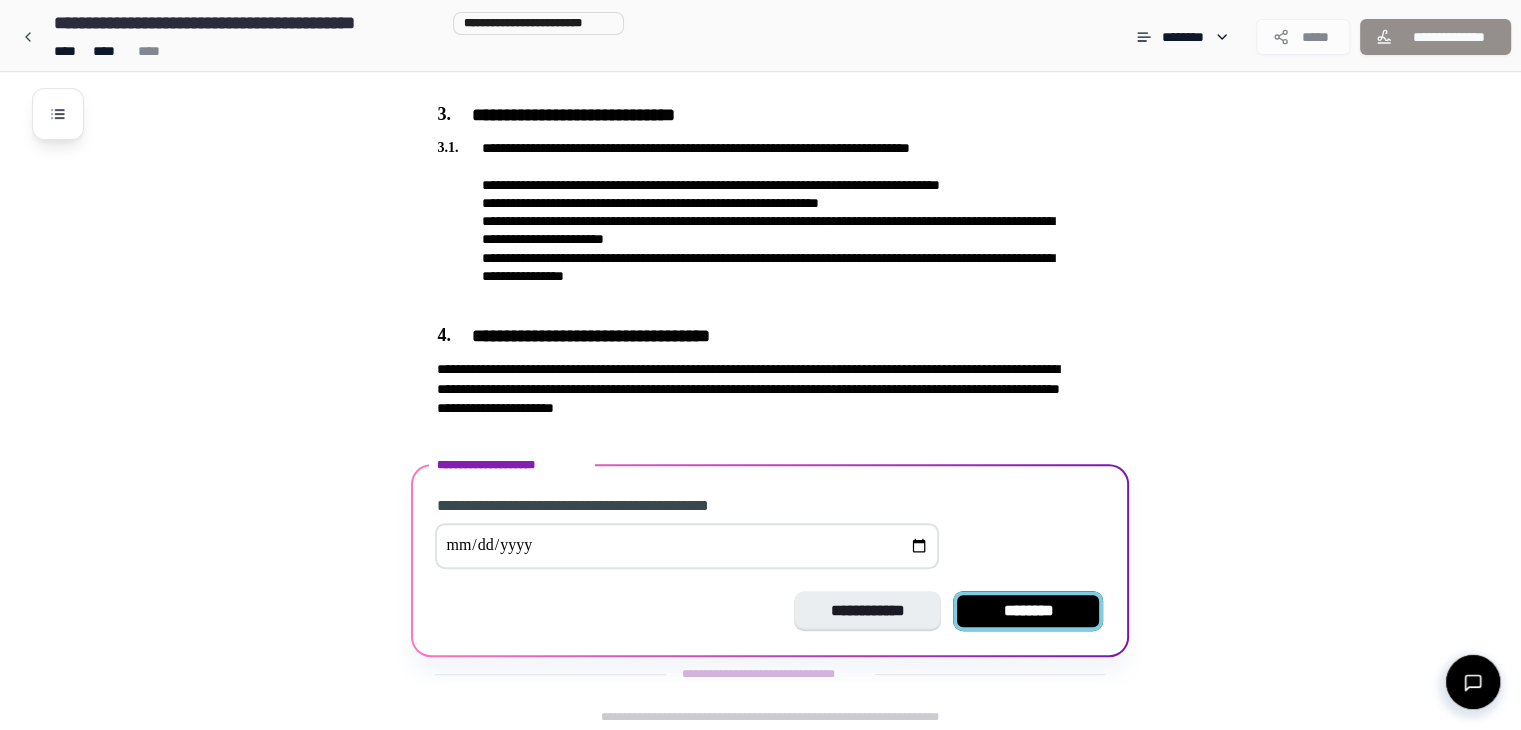 click on "********" at bounding box center [1028, 611] 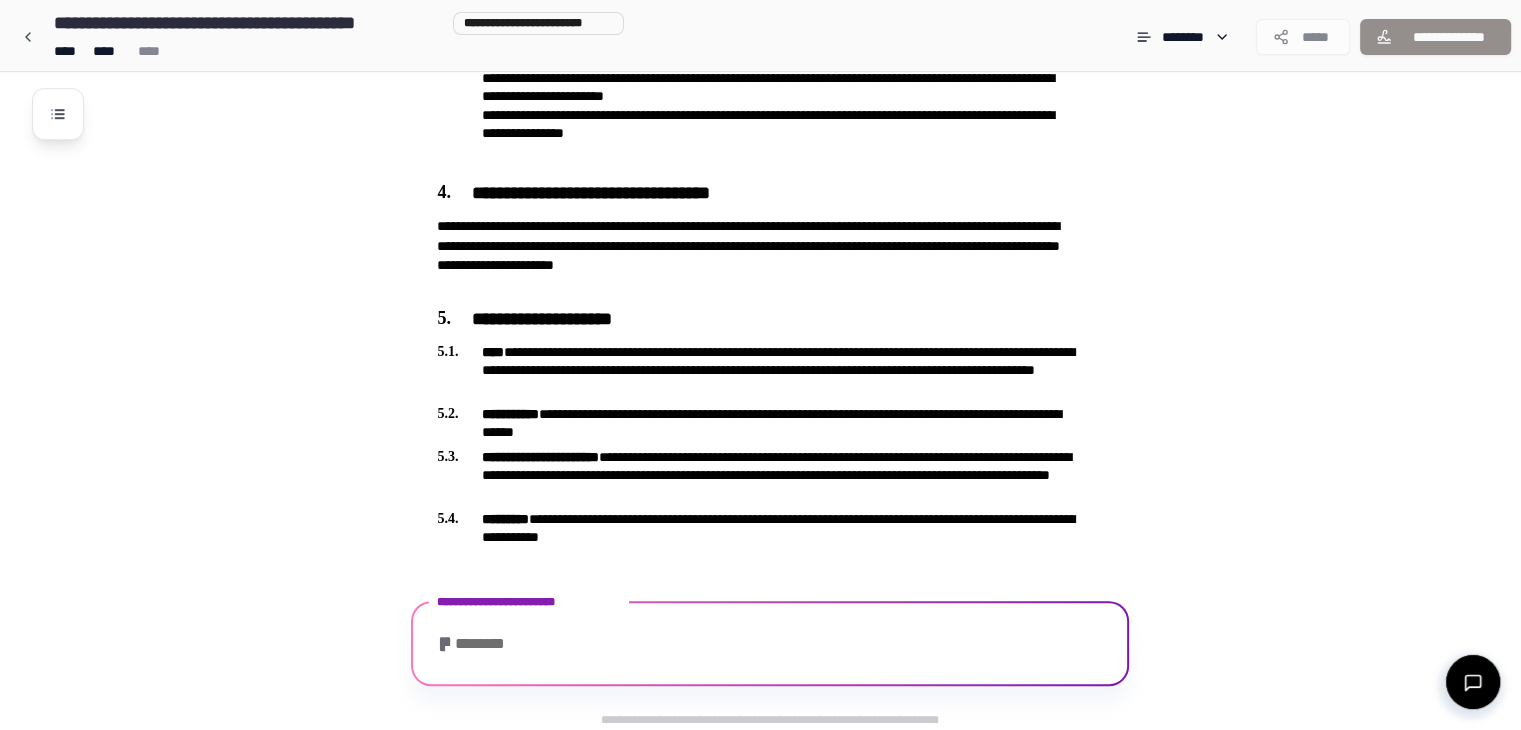 scroll, scrollTop: 1073, scrollLeft: 0, axis: vertical 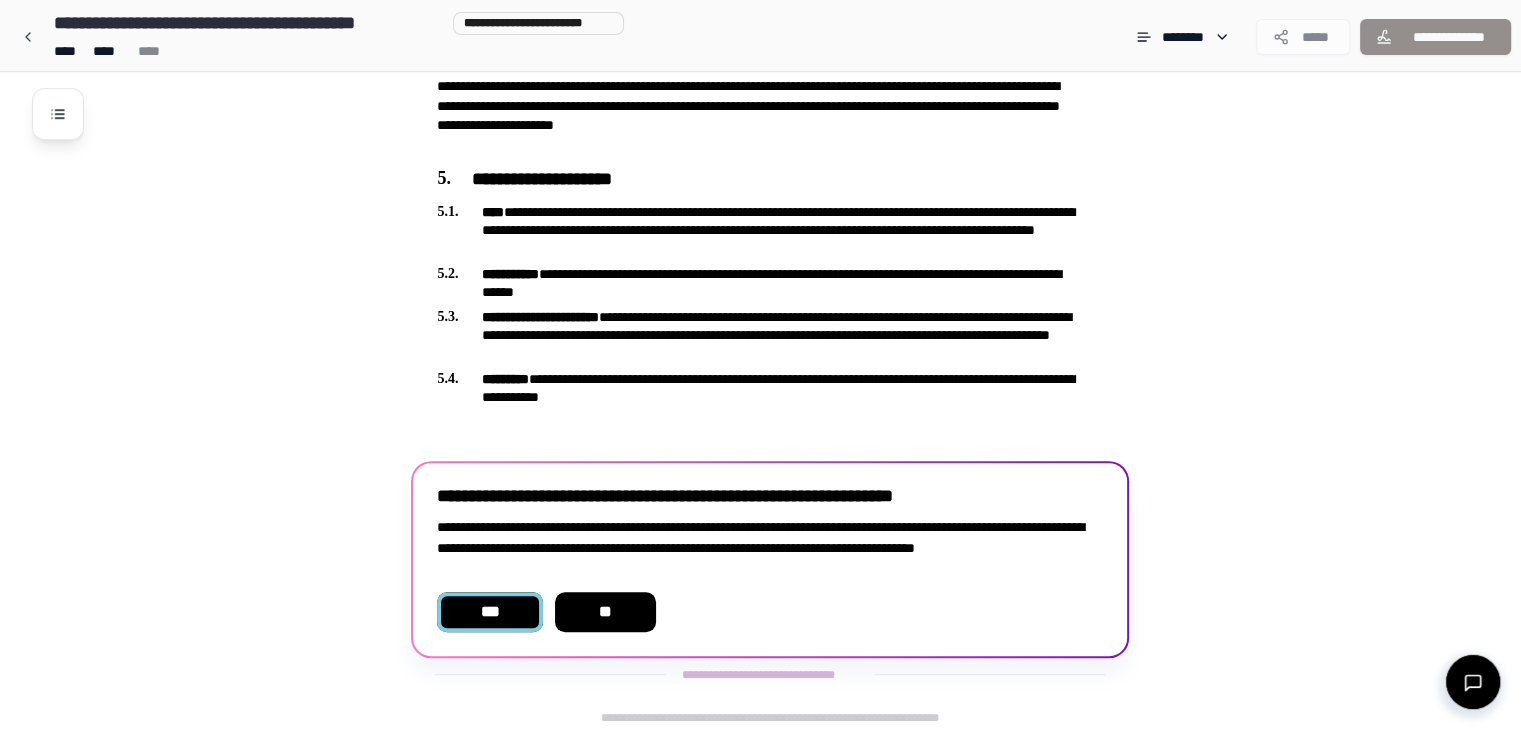 click on "***" at bounding box center (489, 612) 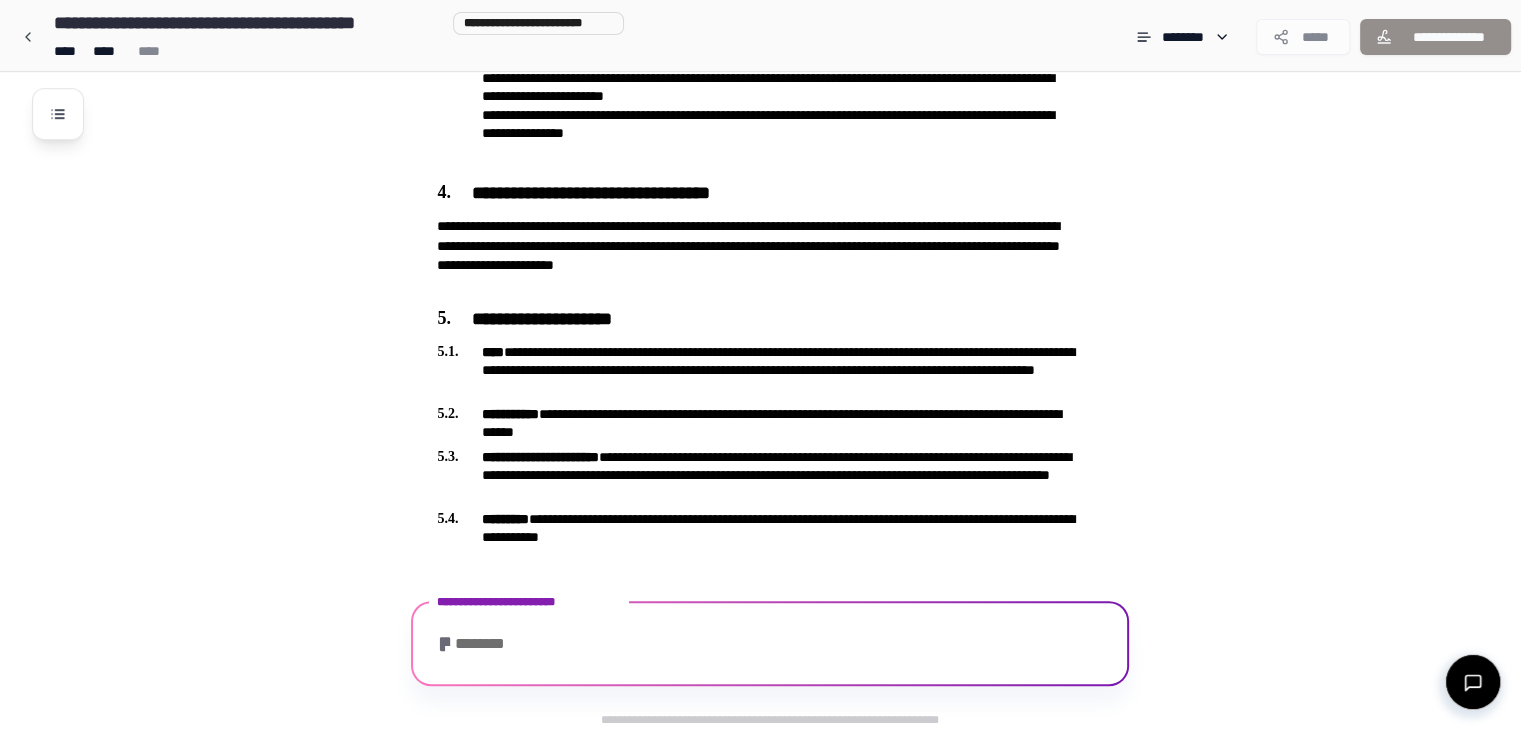 scroll, scrollTop: 1254, scrollLeft: 0, axis: vertical 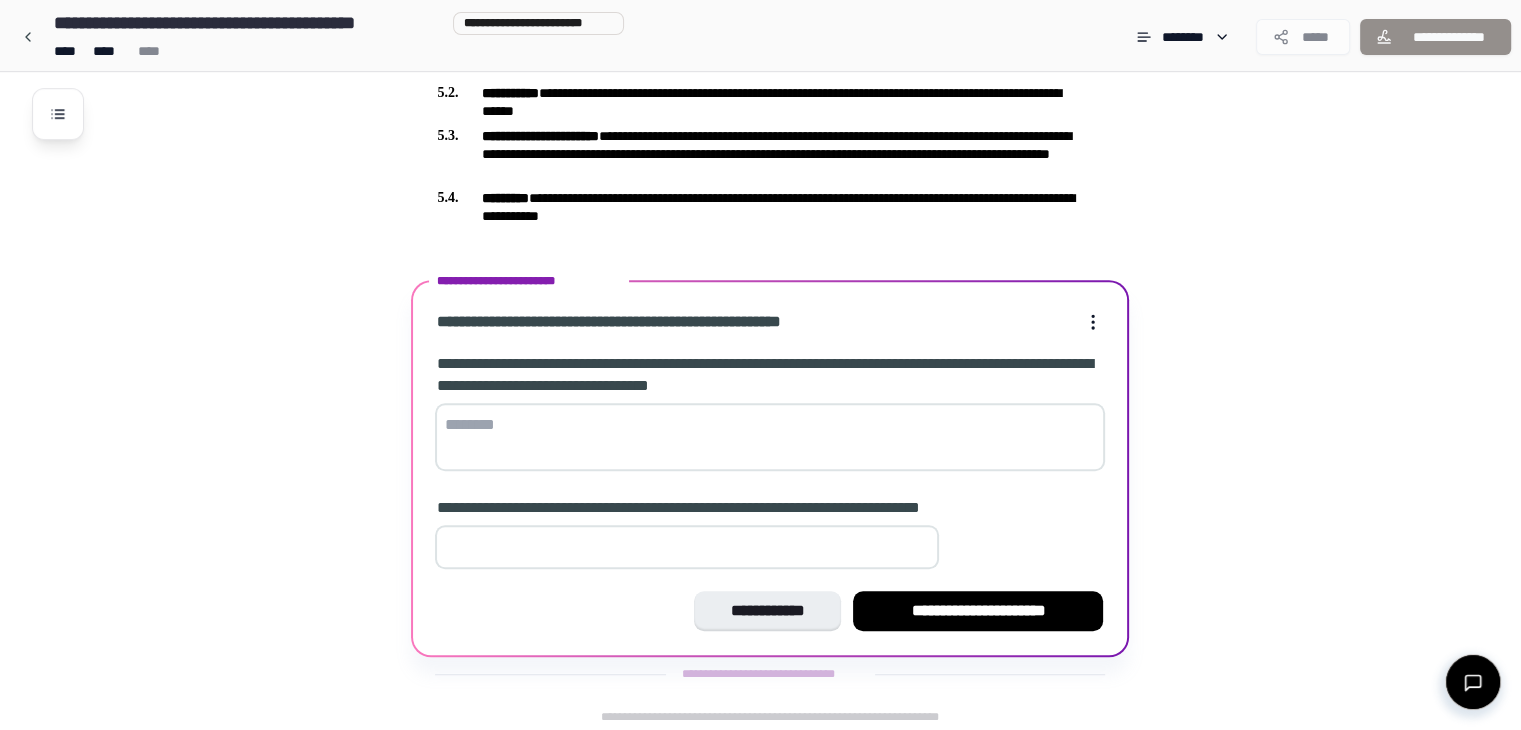 click at bounding box center (770, 437) 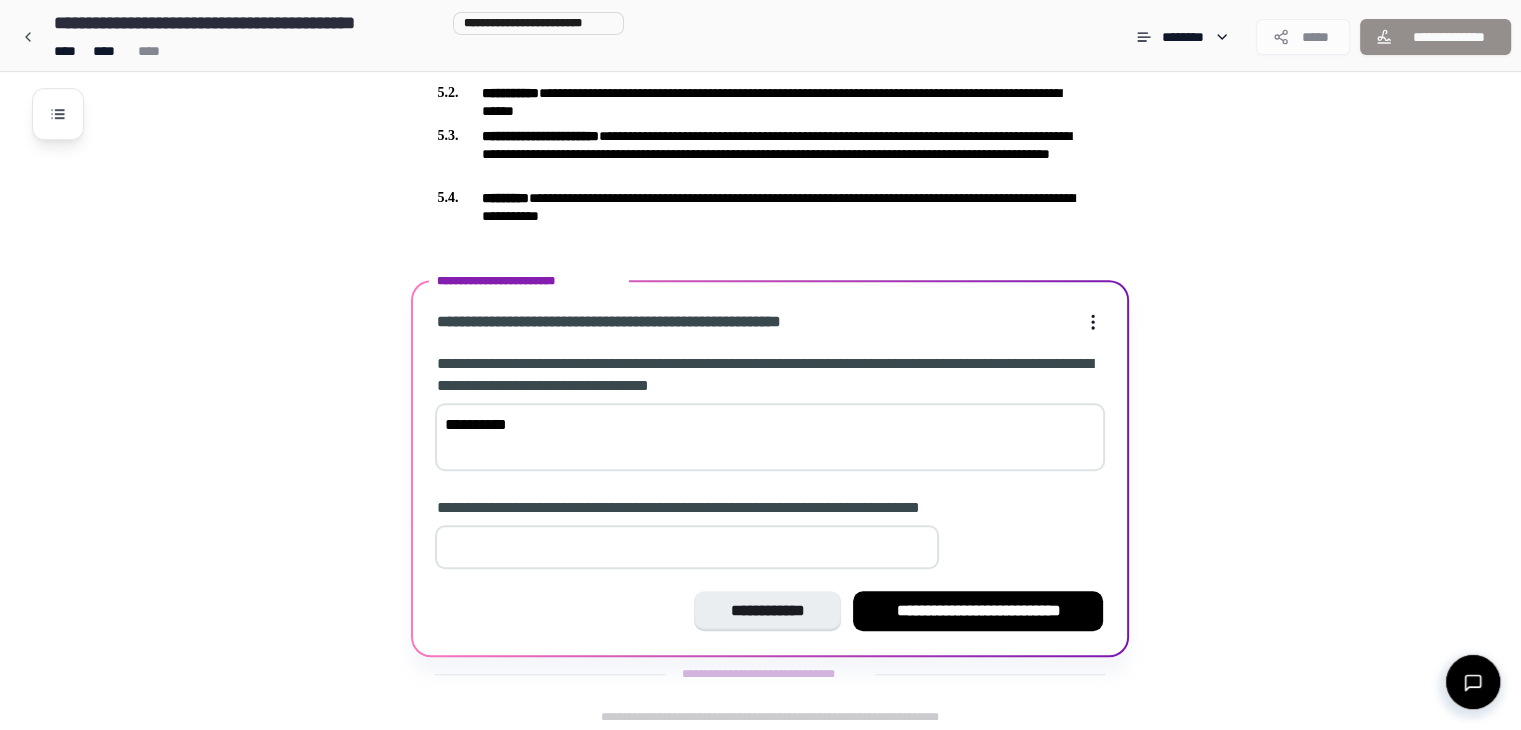 type on "**********" 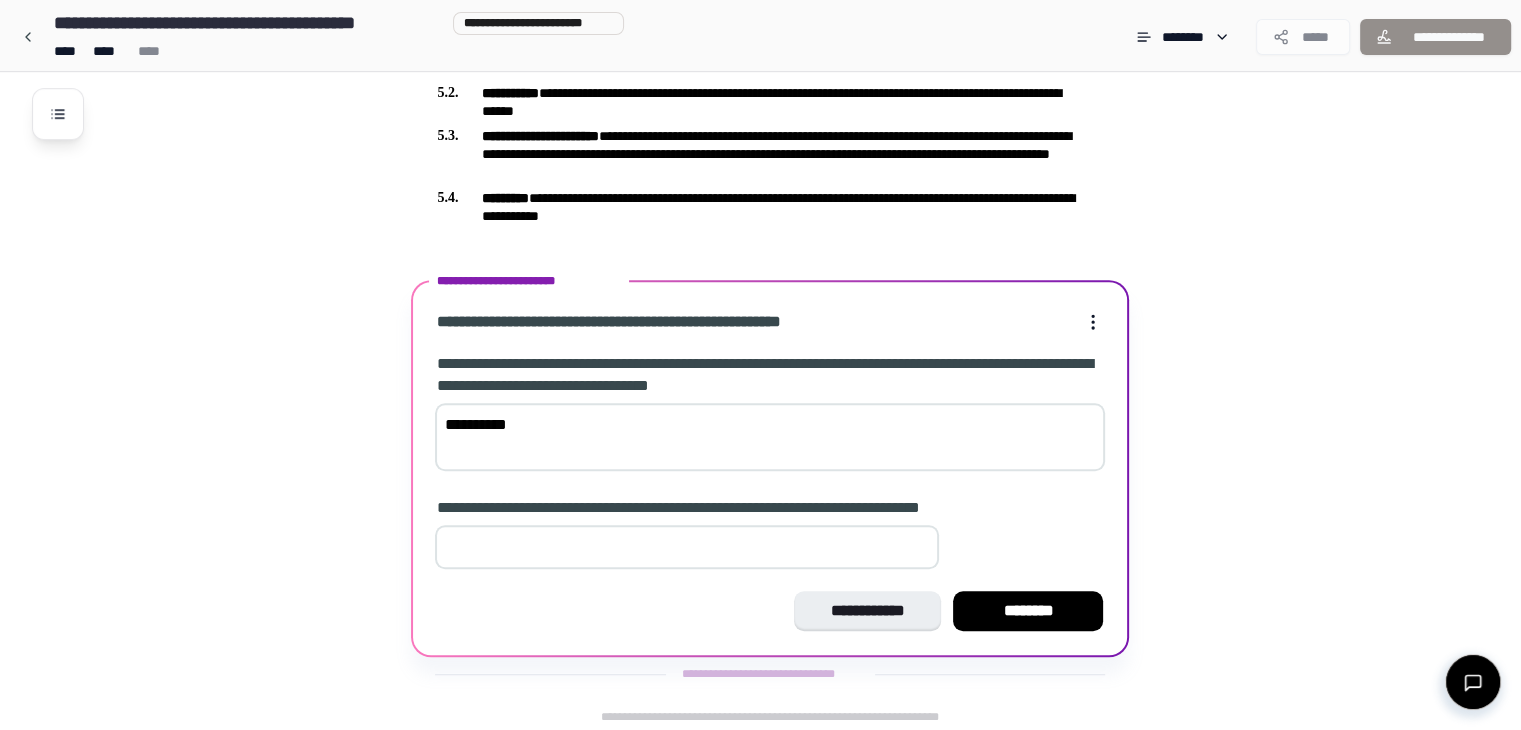 type on "**" 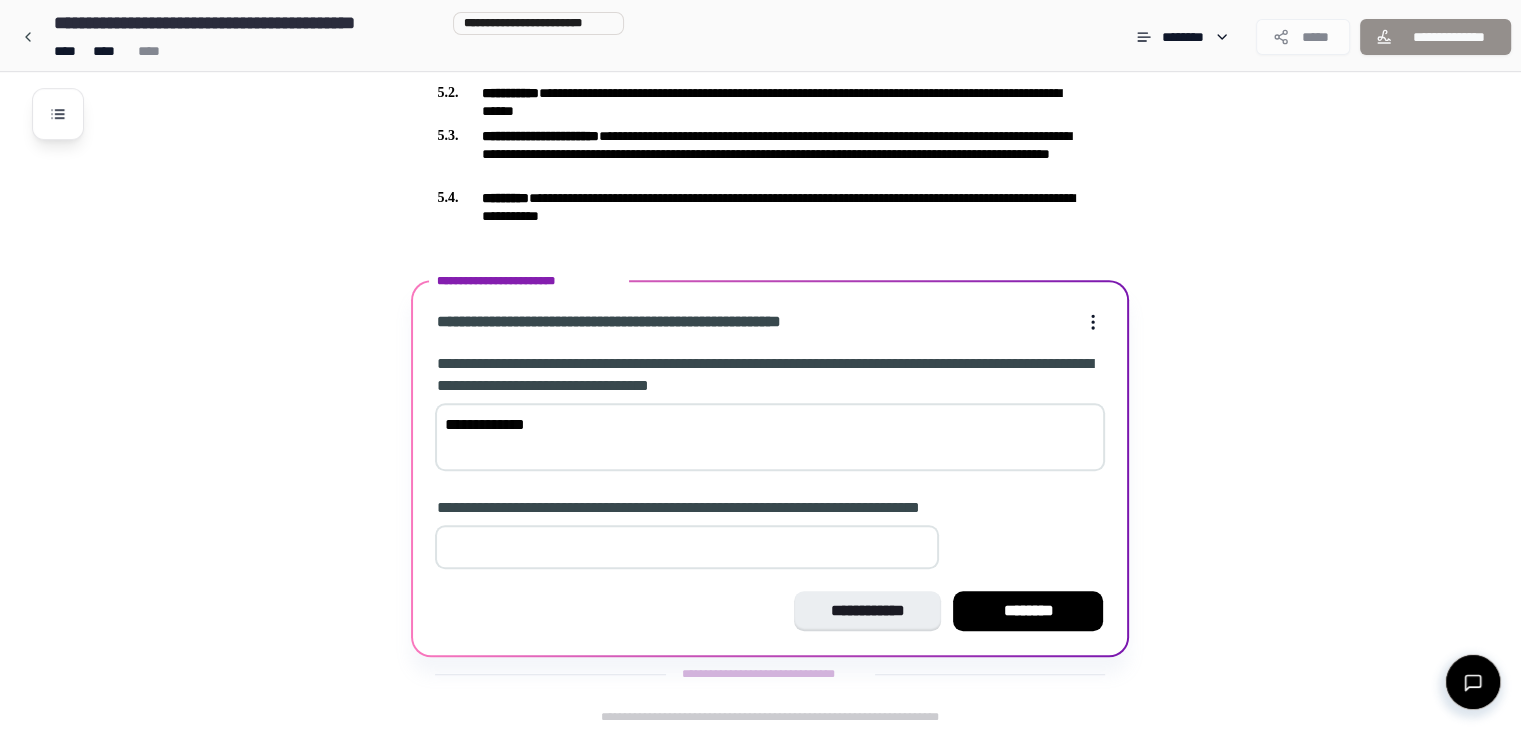type on "**********" 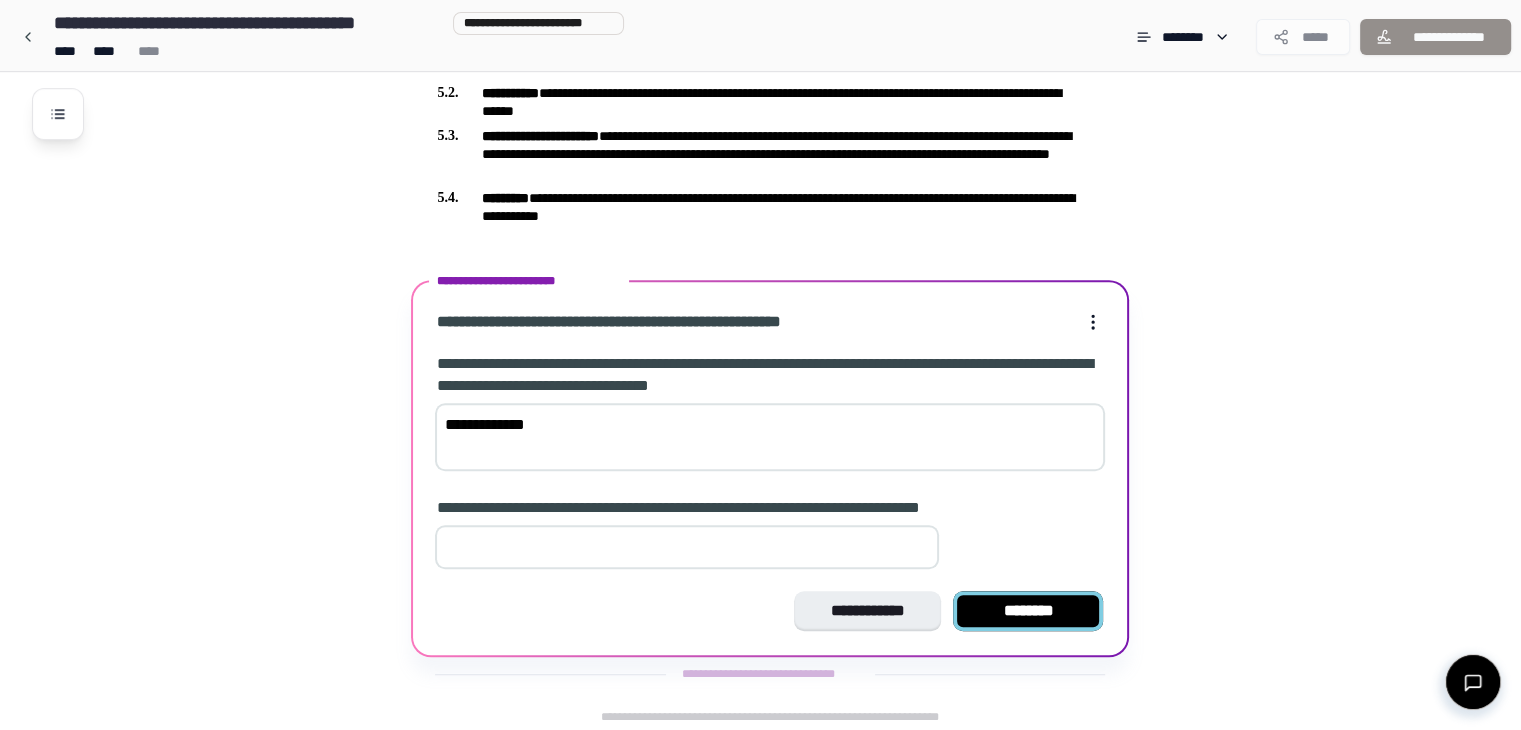 click on "********" at bounding box center [1028, 611] 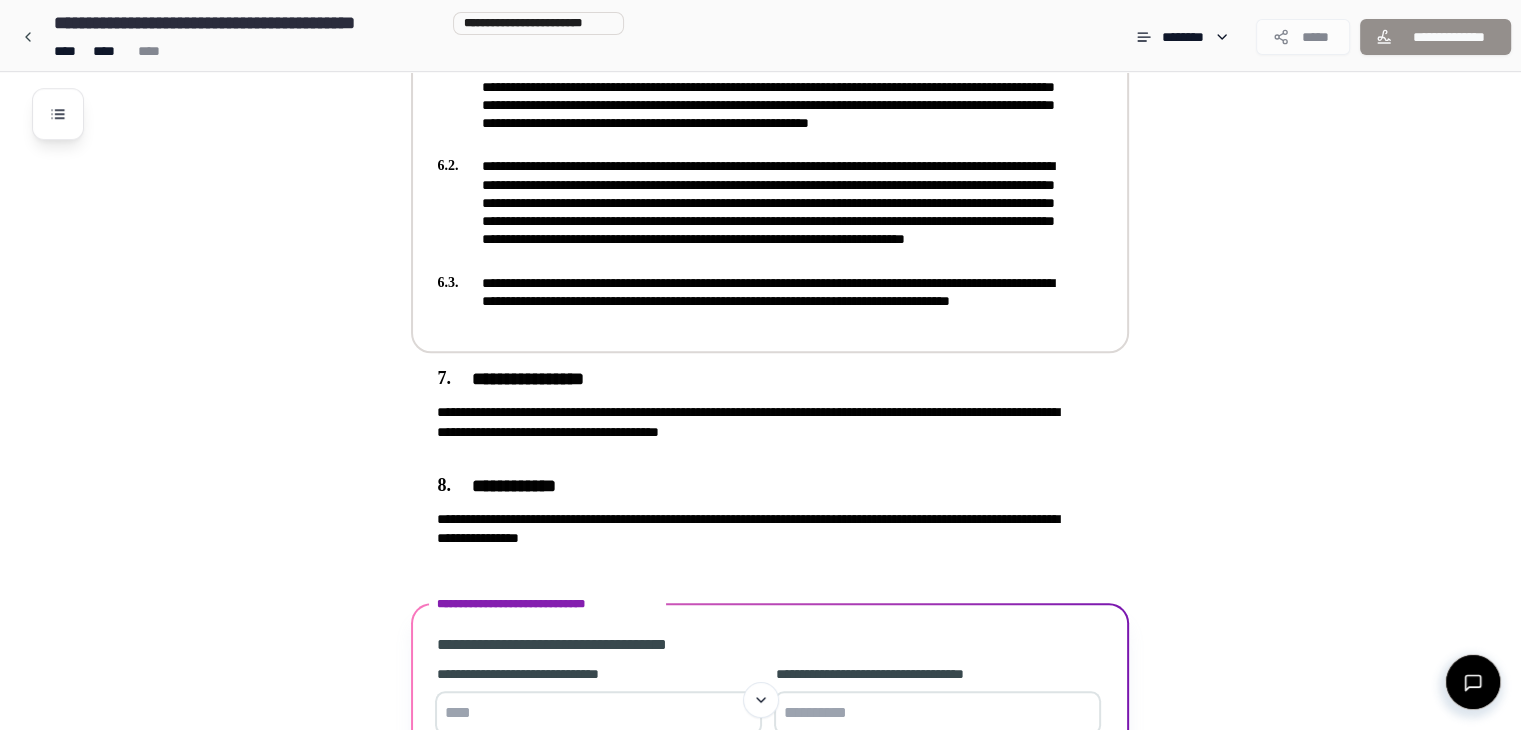 scroll, scrollTop: 1595, scrollLeft: 0, axis: vertical 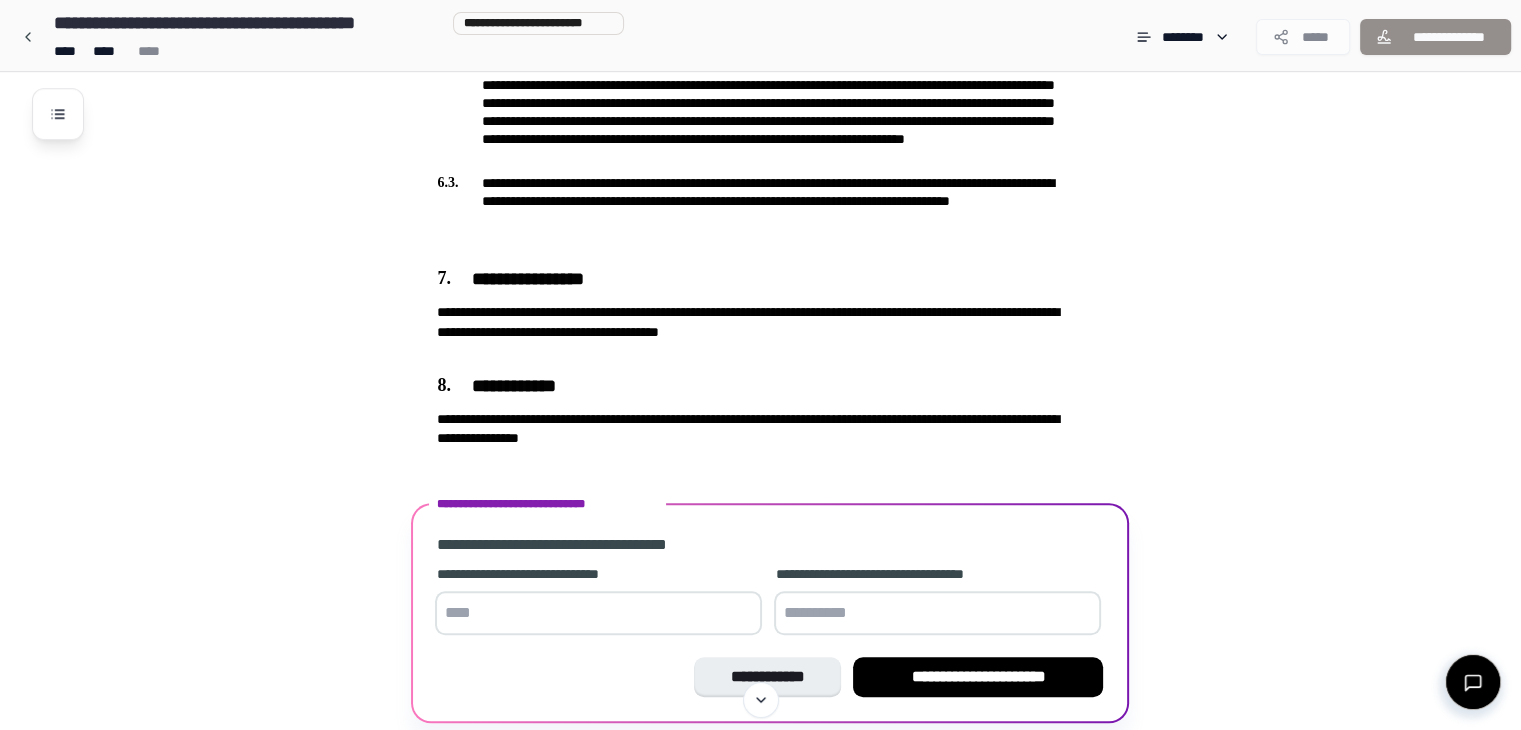 click at bounding box center [598, 613] 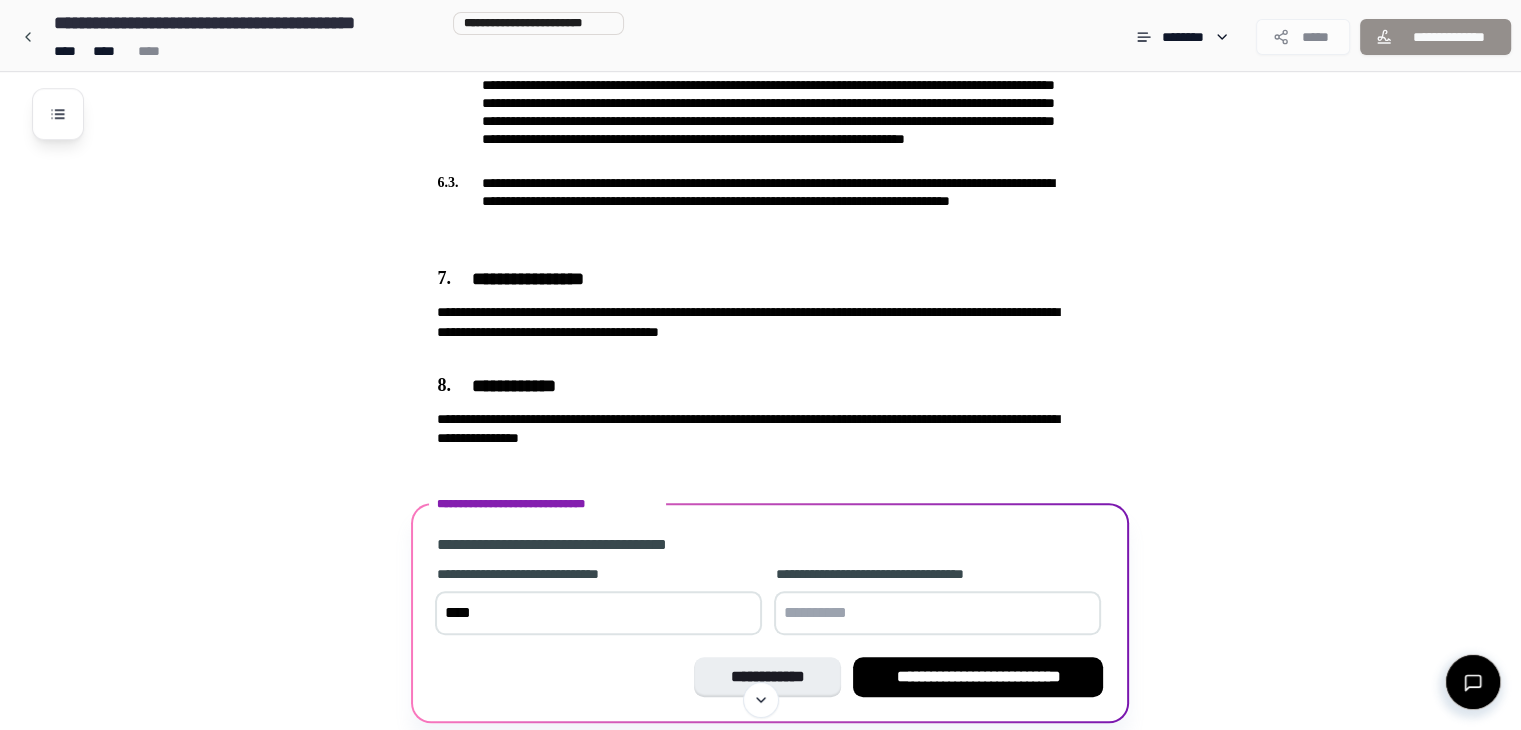 click at bounding box center (937, 613) 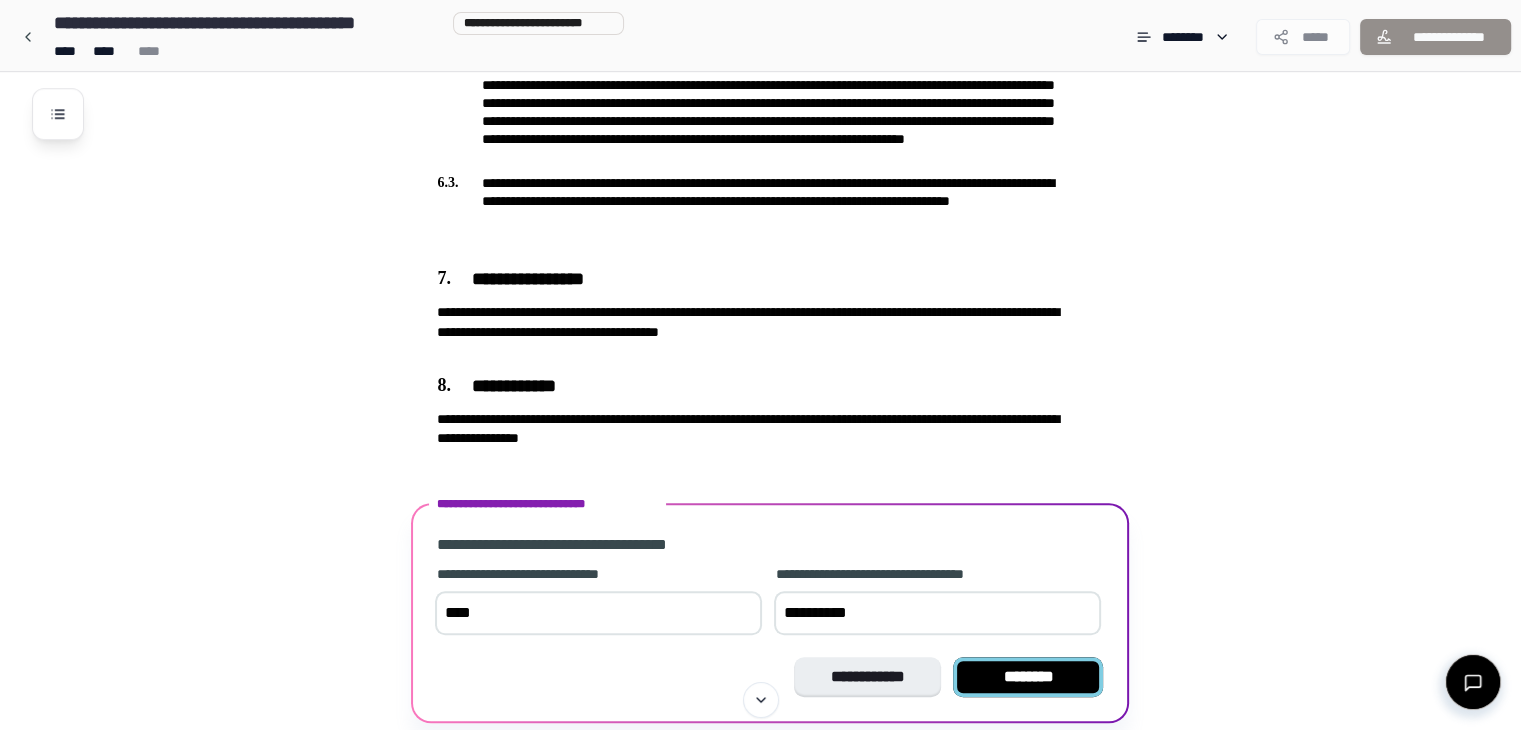 click on "********" at bounding box center [1028, 677] 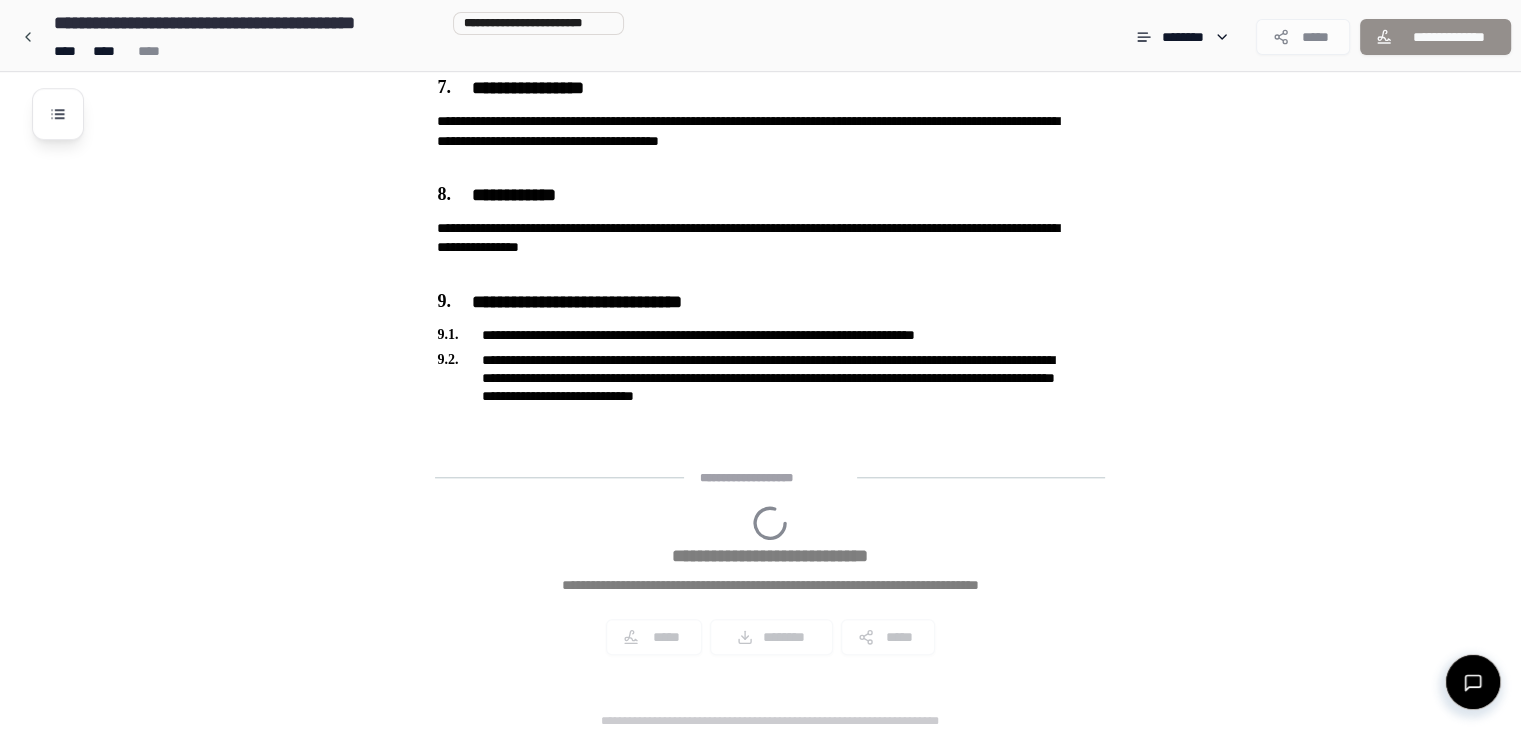 scroll, scrollTop: 1920, scrollLeft: 0, axis: vertical 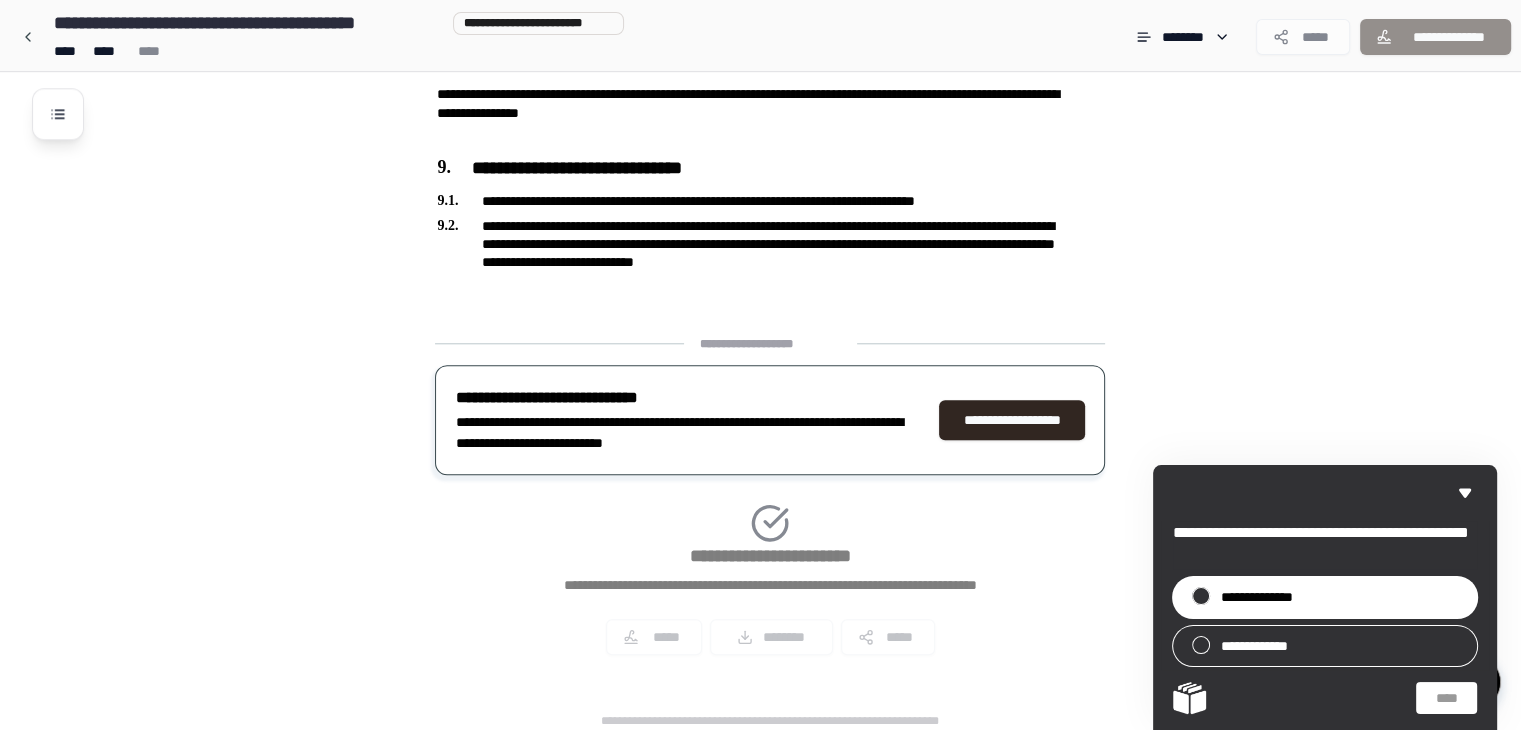 click on "**********" at bounding box center (1267, 597) 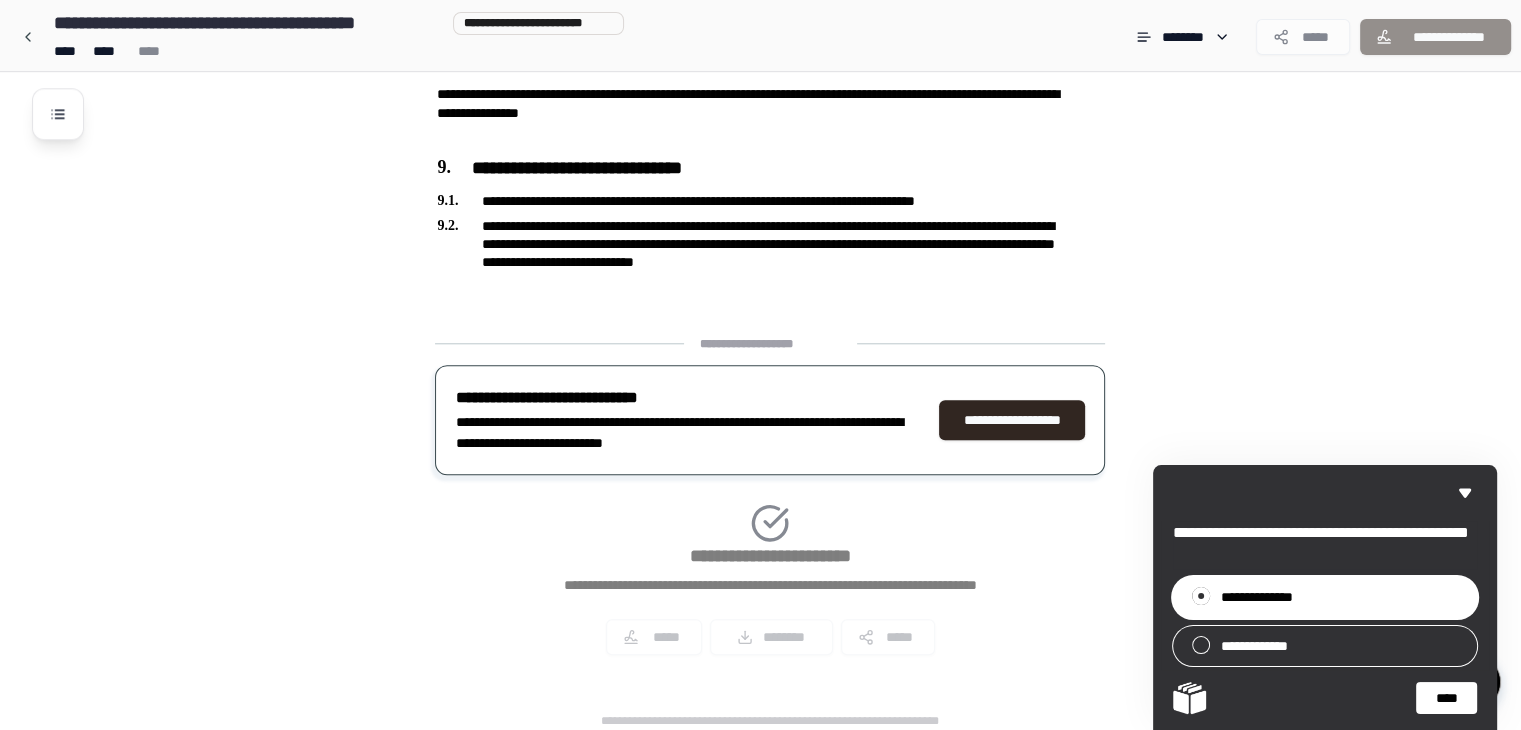 click on "****" at bounding box center (1446, 698) 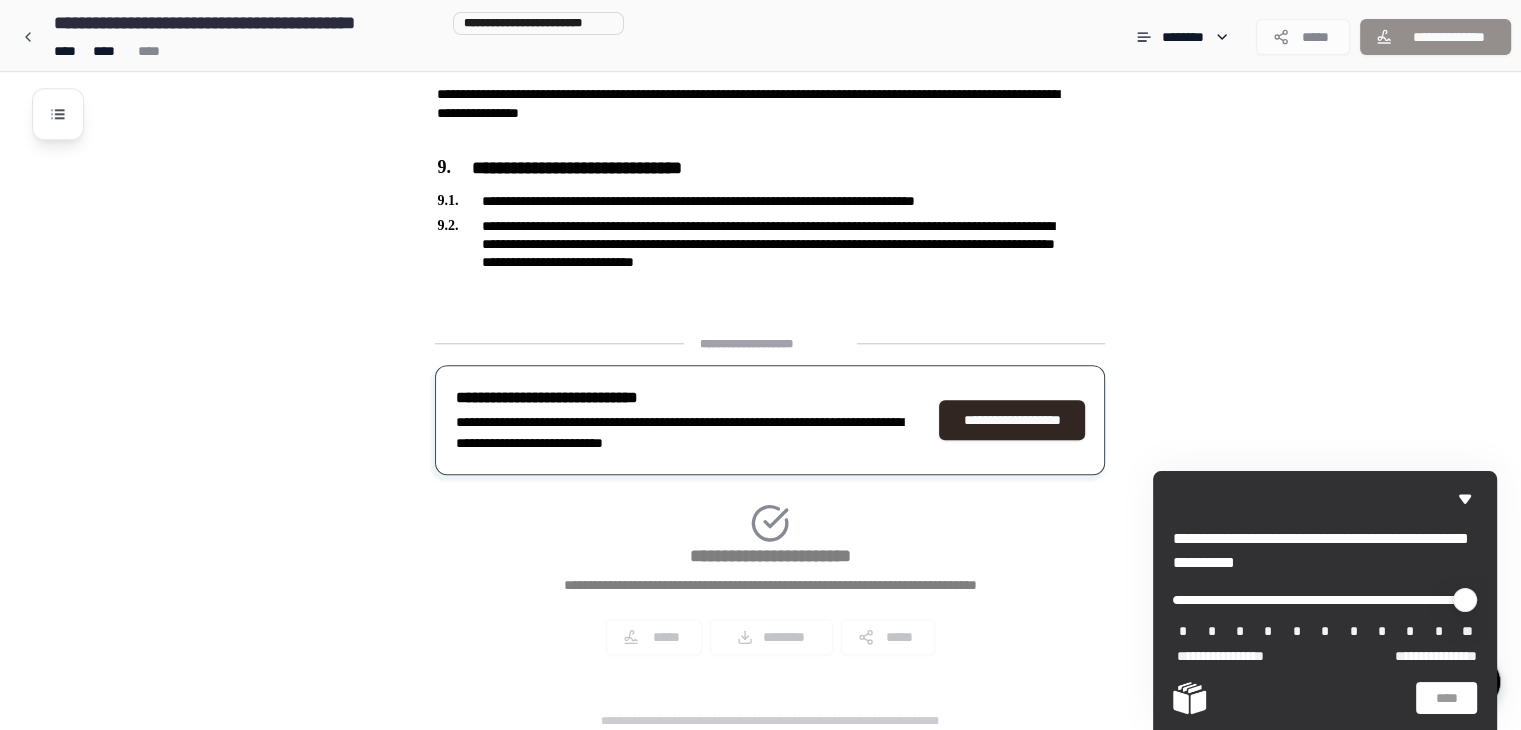 type on "**" 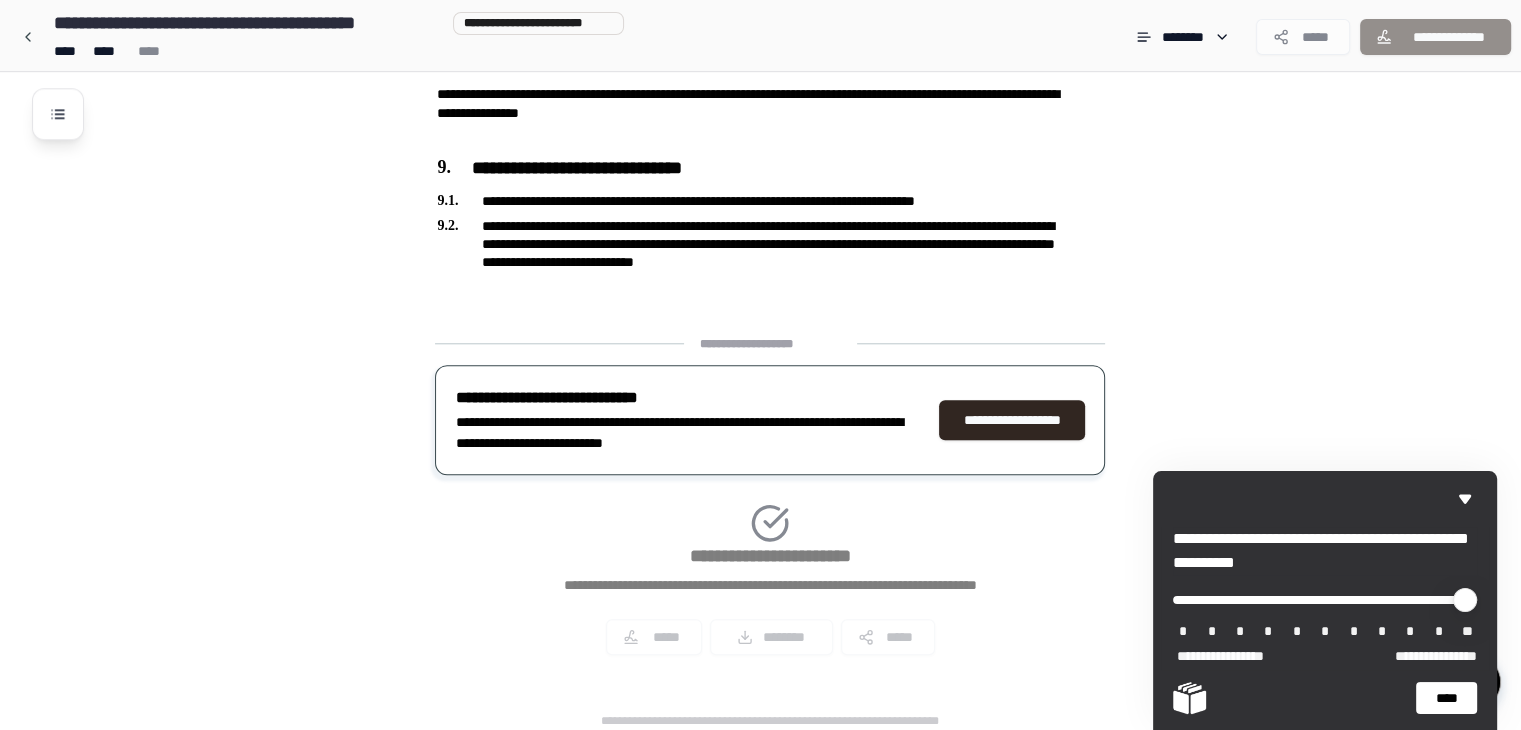 click on "****" at bounding box center (1446, 698) 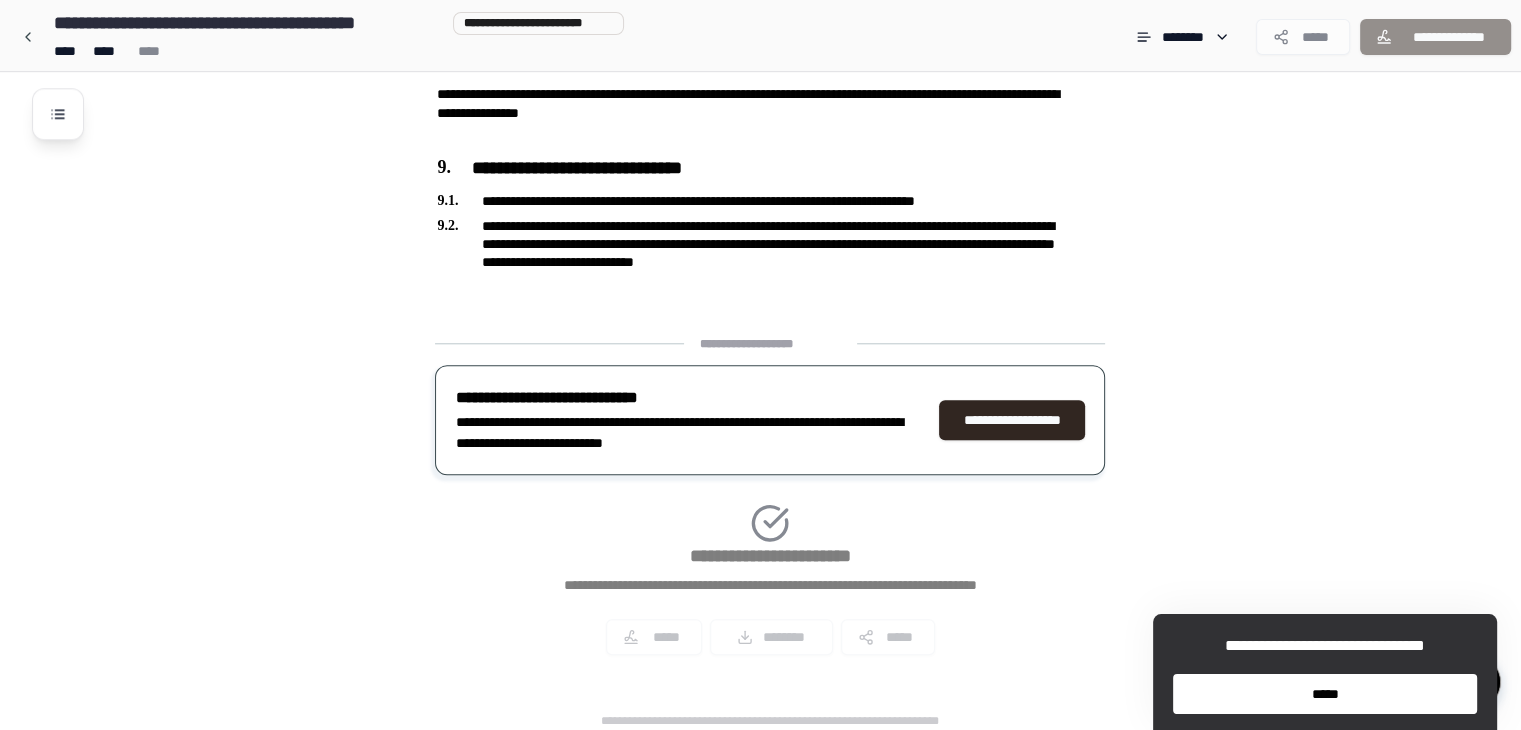 click on "*****" at bounding box center [1325, 694] 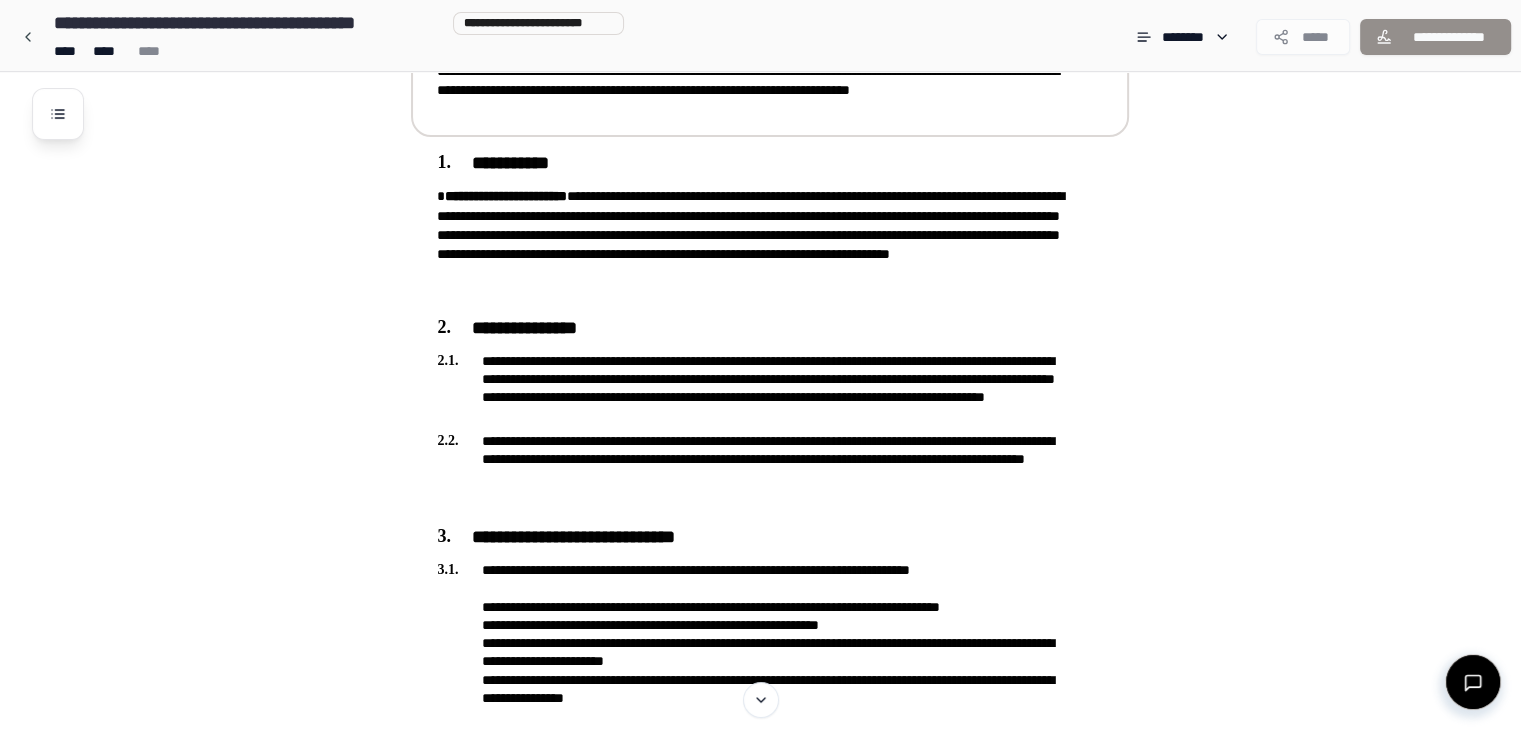 scroll, scrollTop: 0, scrollLeft: 0, axis: both 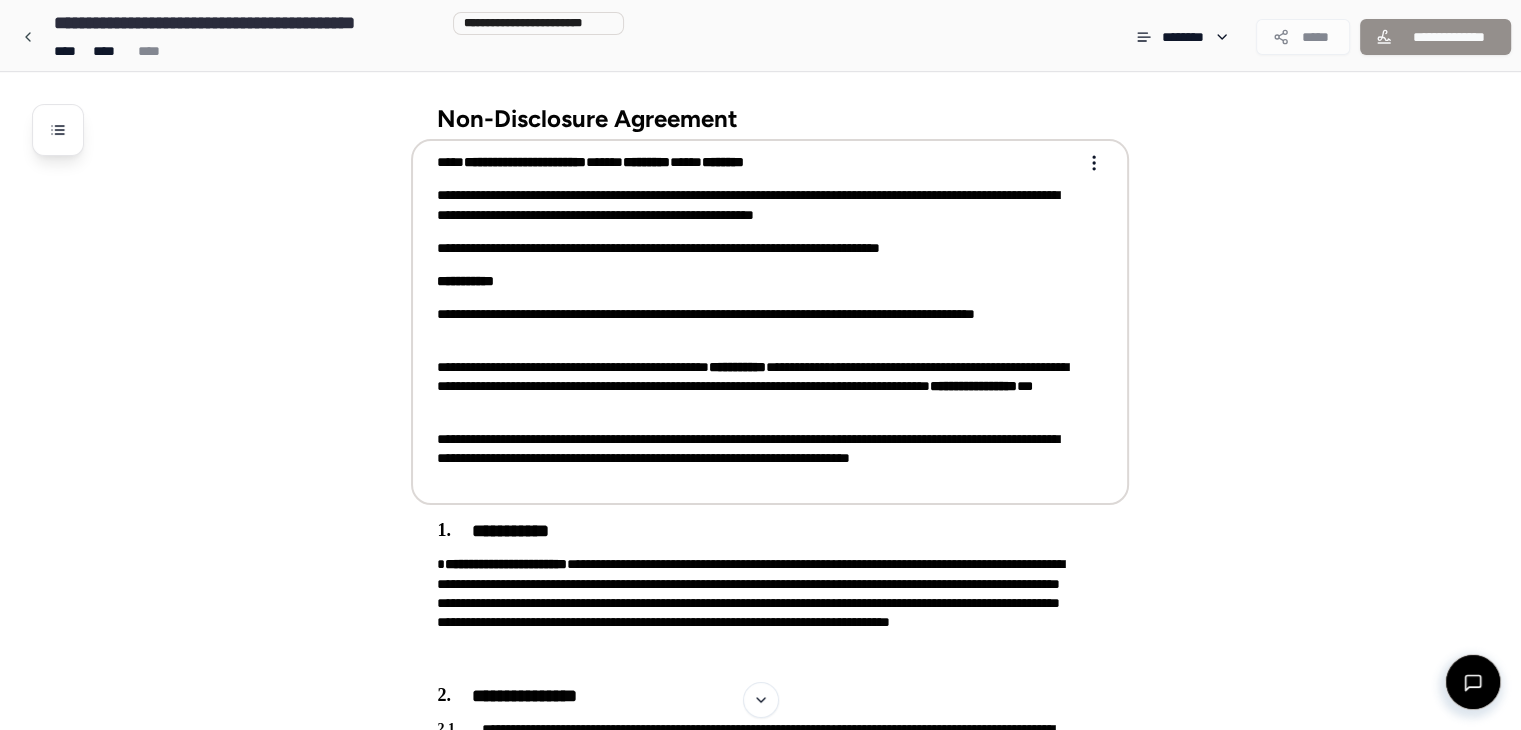 click on "Non-Disclosure Agreement [ADDRESS] [CITY] [STATE] [ZIP] [COUNTRY] [PHONE] [EMAIL] [DOB] [SSN] [CCNUM] [DLNUM] [PASSPORT] [PHONE]" at bounding box center [760, 1325] 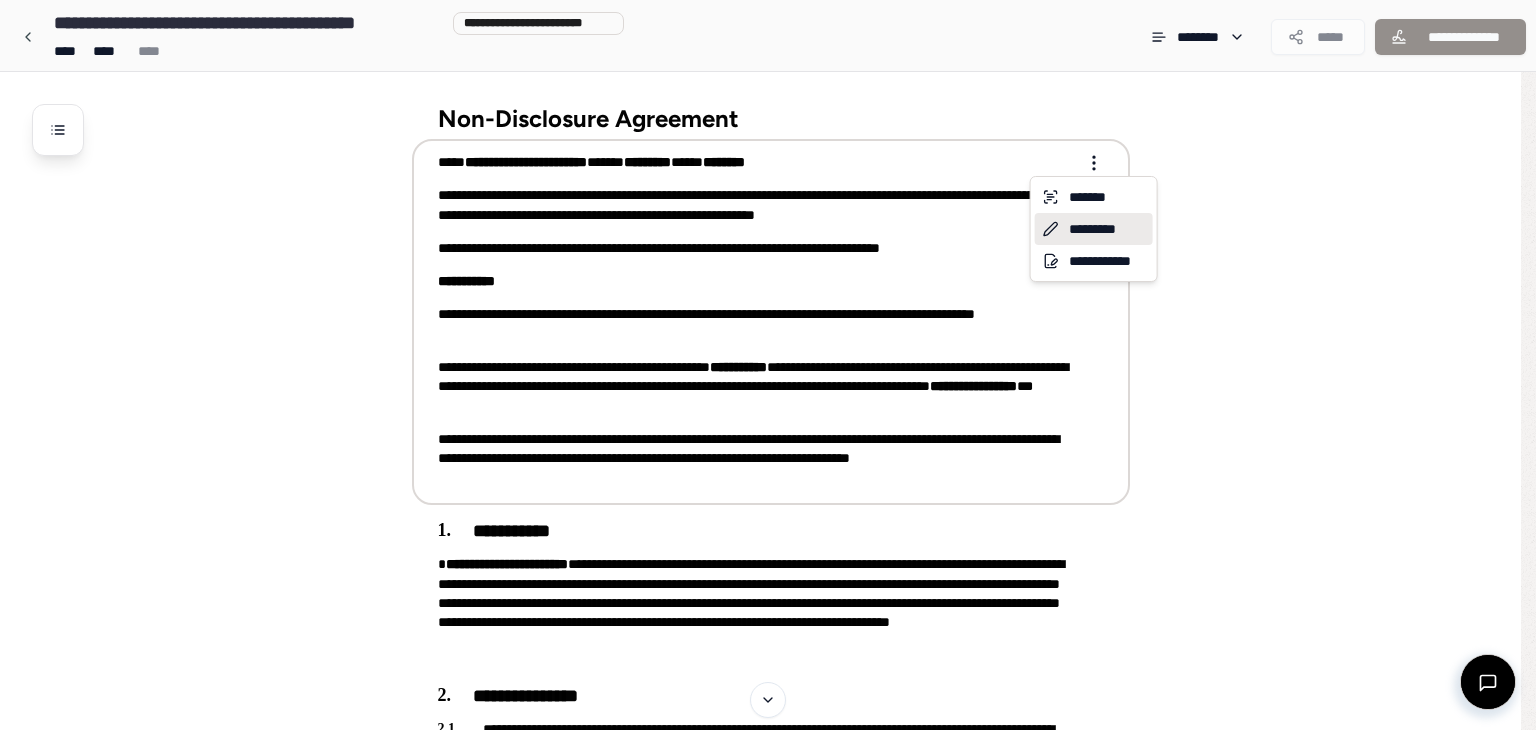 click on "*********" at bounding box center [1094, 229] 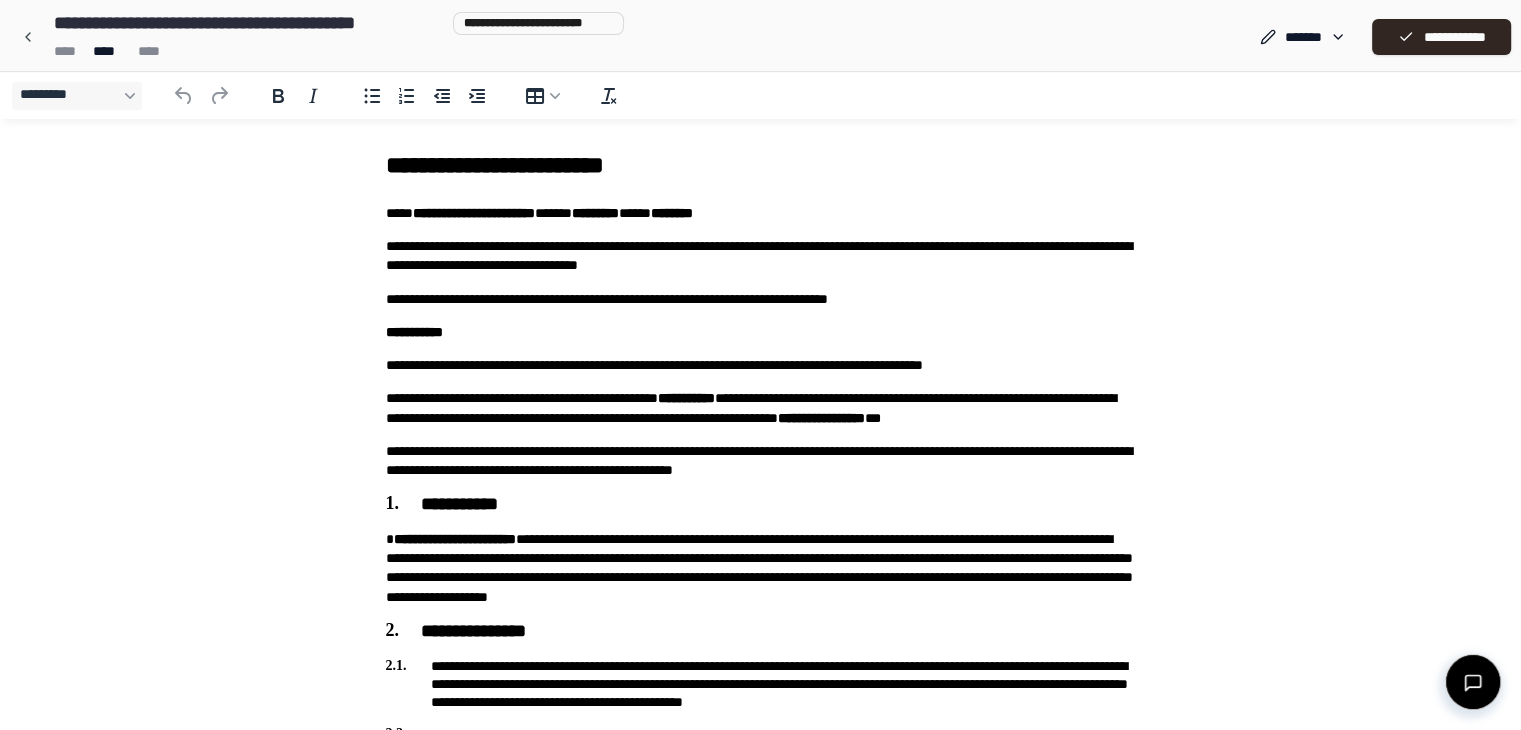 scroll, scrollTop: 0, scrollLeft: 0, axis: both 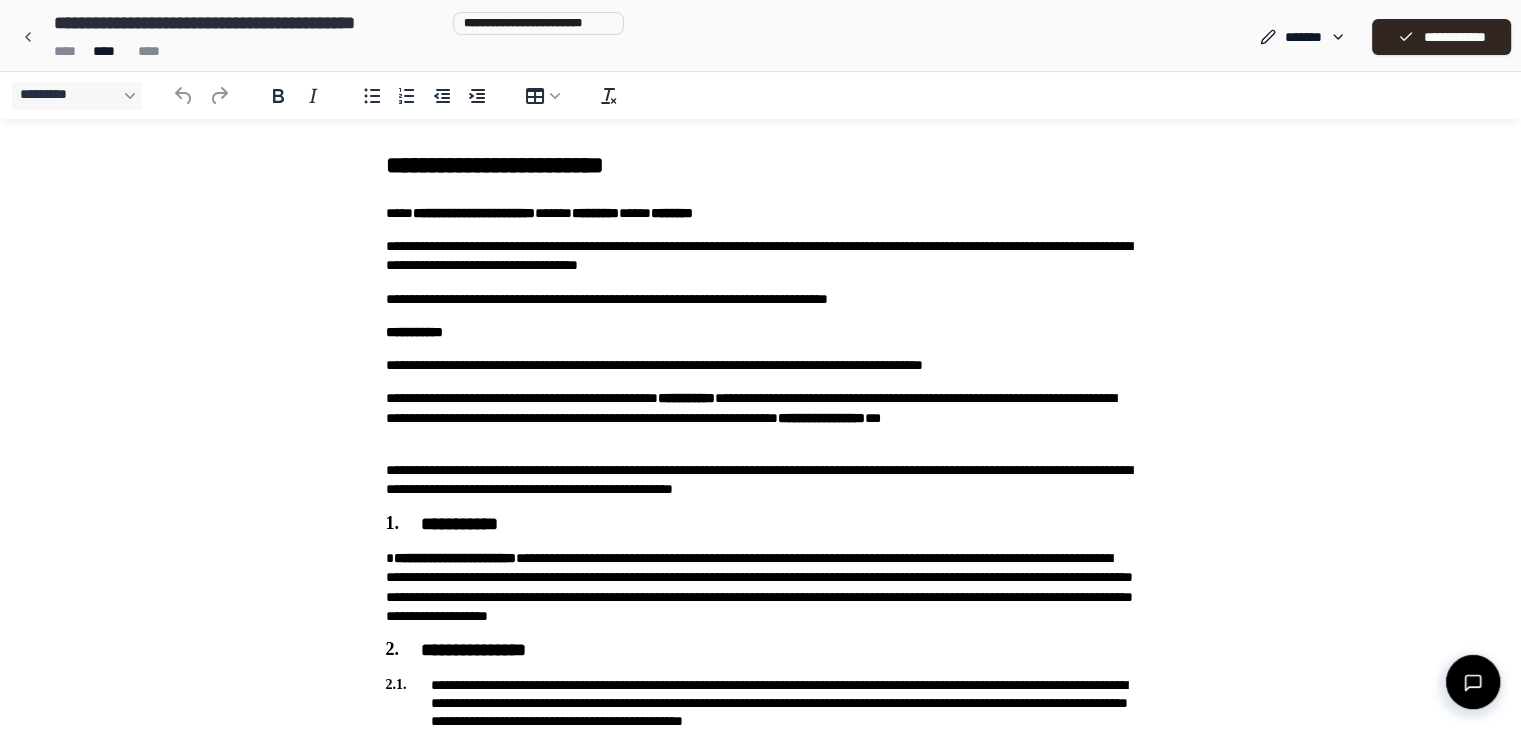 drag, startPoint x: 772, startPoint y: 259, endPoint x: 784, endPoint y: 261, distance: 12.165525 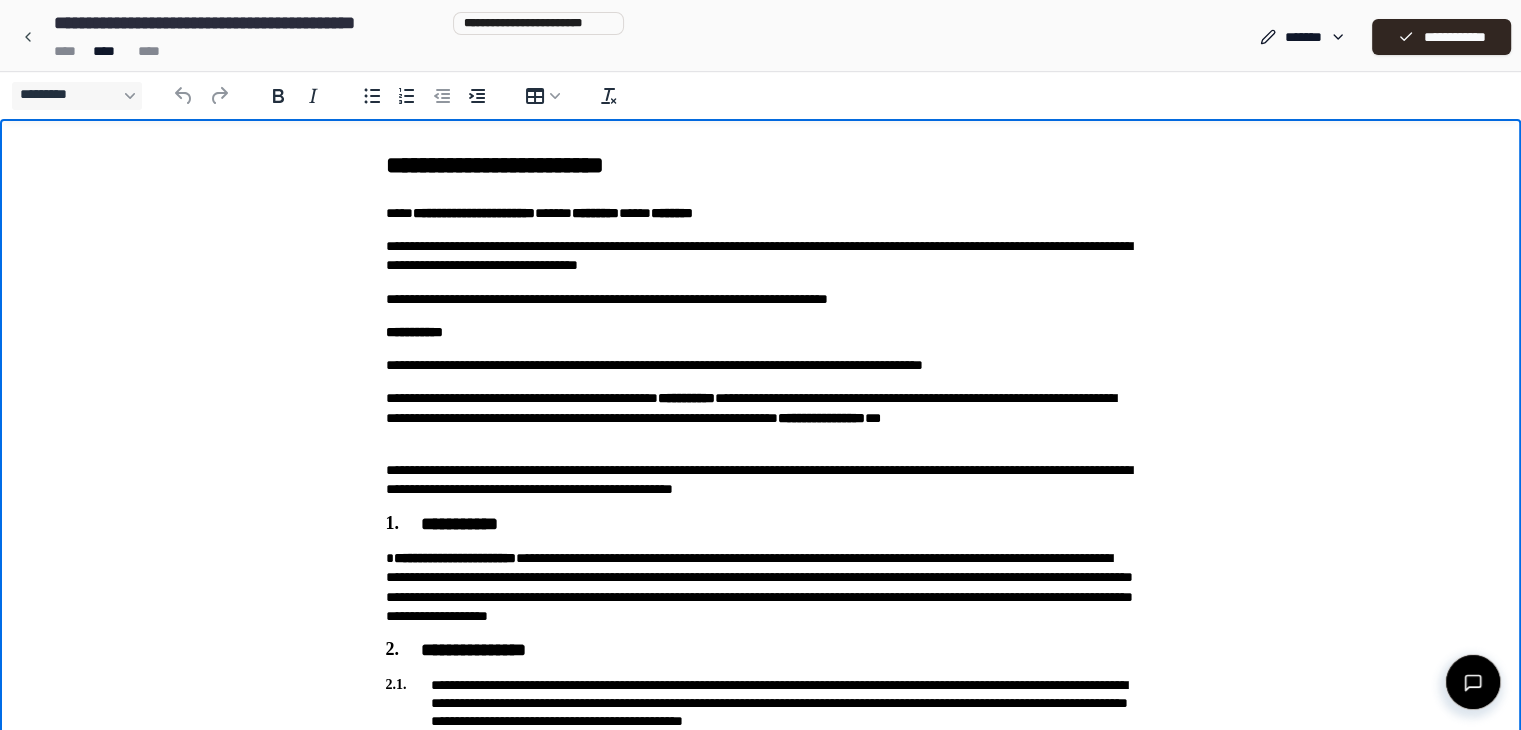 click on "**********" at bounding box center (761, 256) 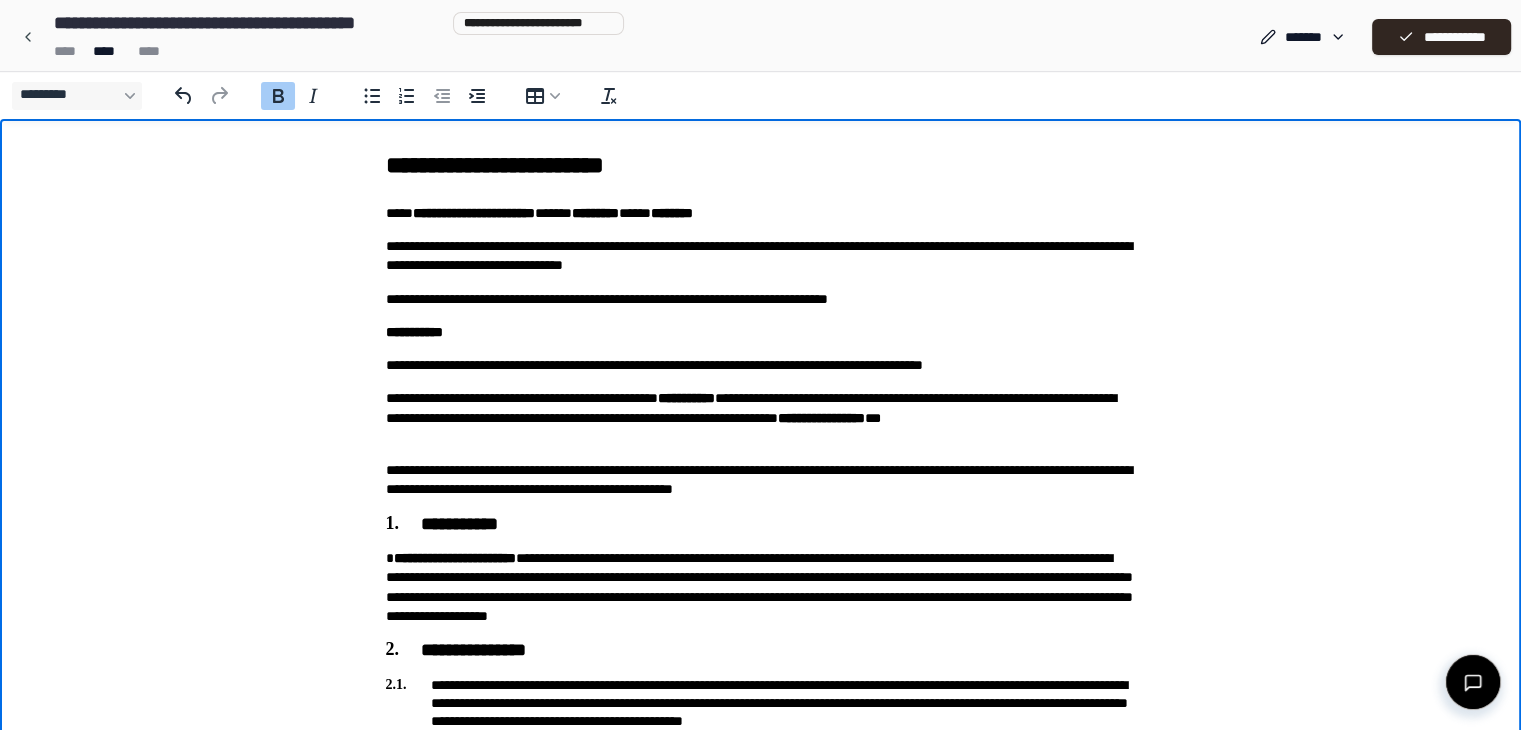 click on "[FIRST] [LAST] [ADDRESS] [CITY] [STATE] [ZIP] [COUNTRY] [PHONE] [EMAIL] [DOB] [SSN] [CCNUM] [DLNUM] [PASSPORT]" at bounding box center (761, 1037) 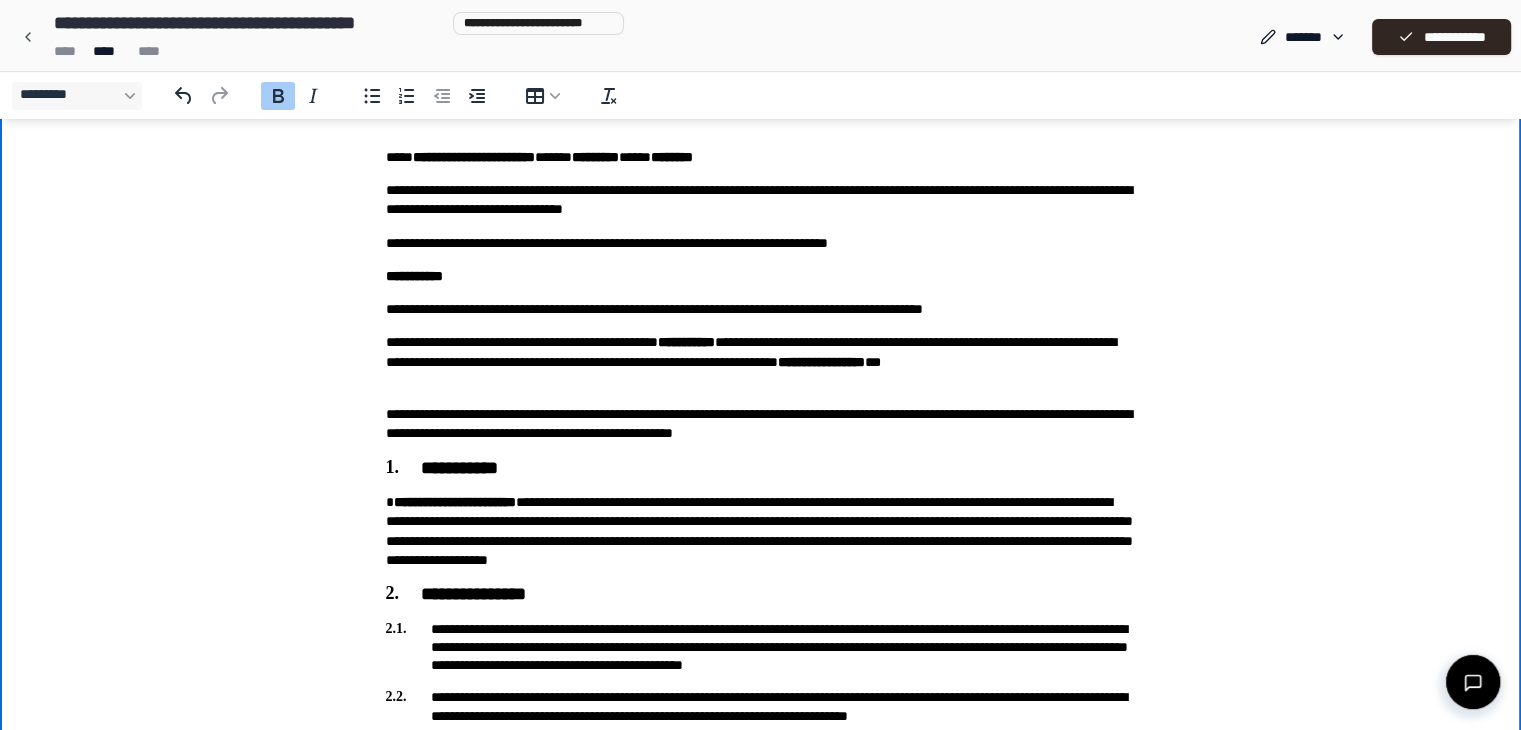 scroll, scrollTop: 52, scrollLeft: 0, axis: vertical 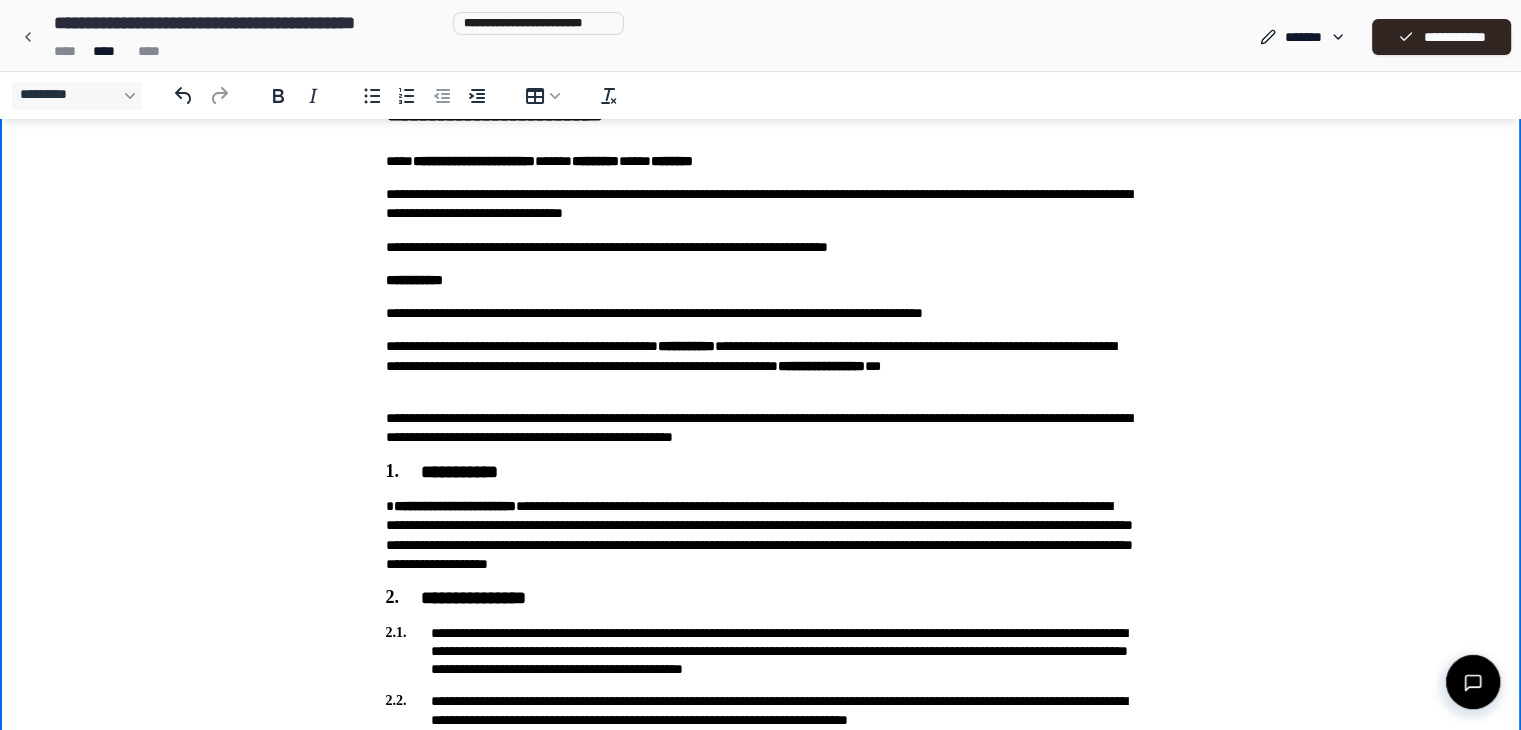 click on "**********" at bounding box center (761, 204) 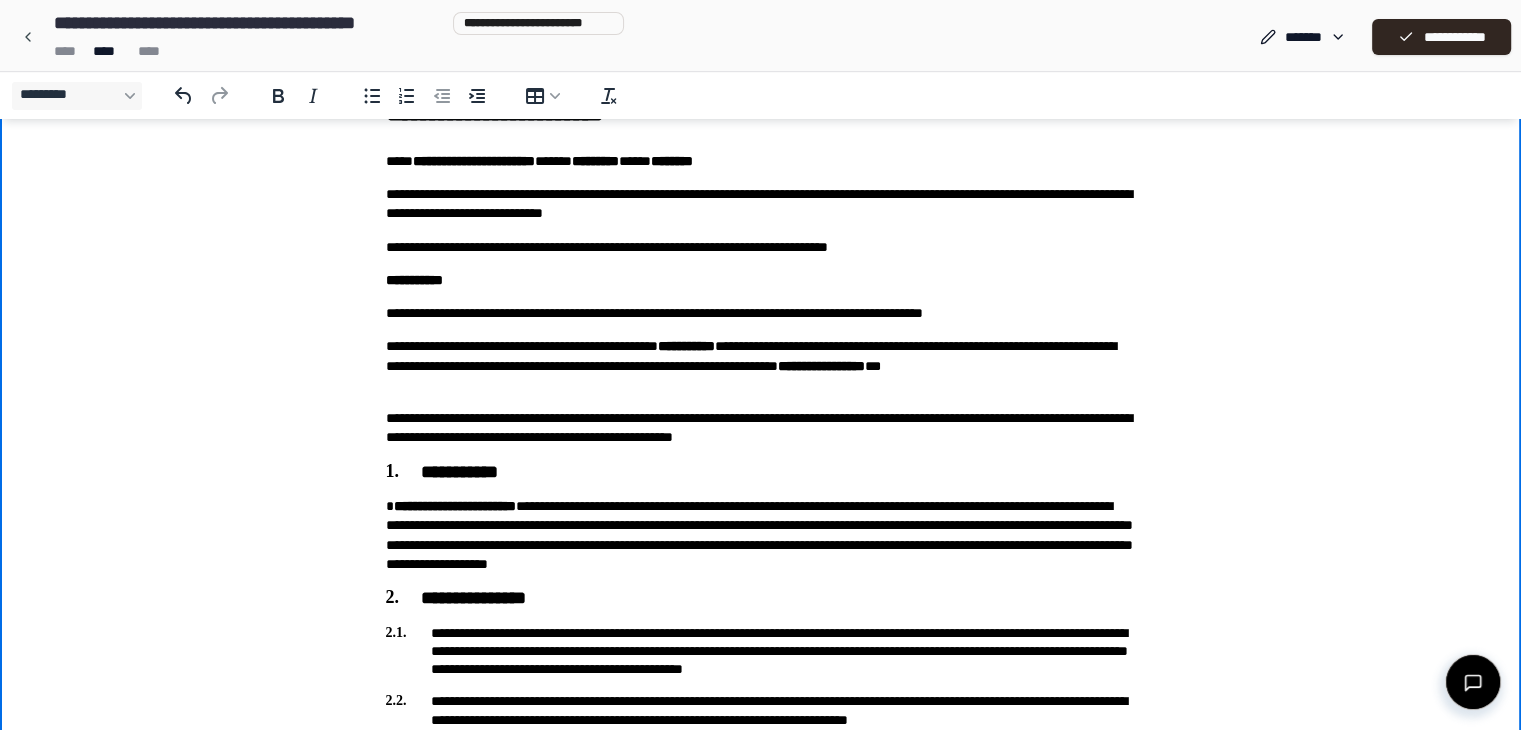 click on "**********" at bounding box center [761, 247] 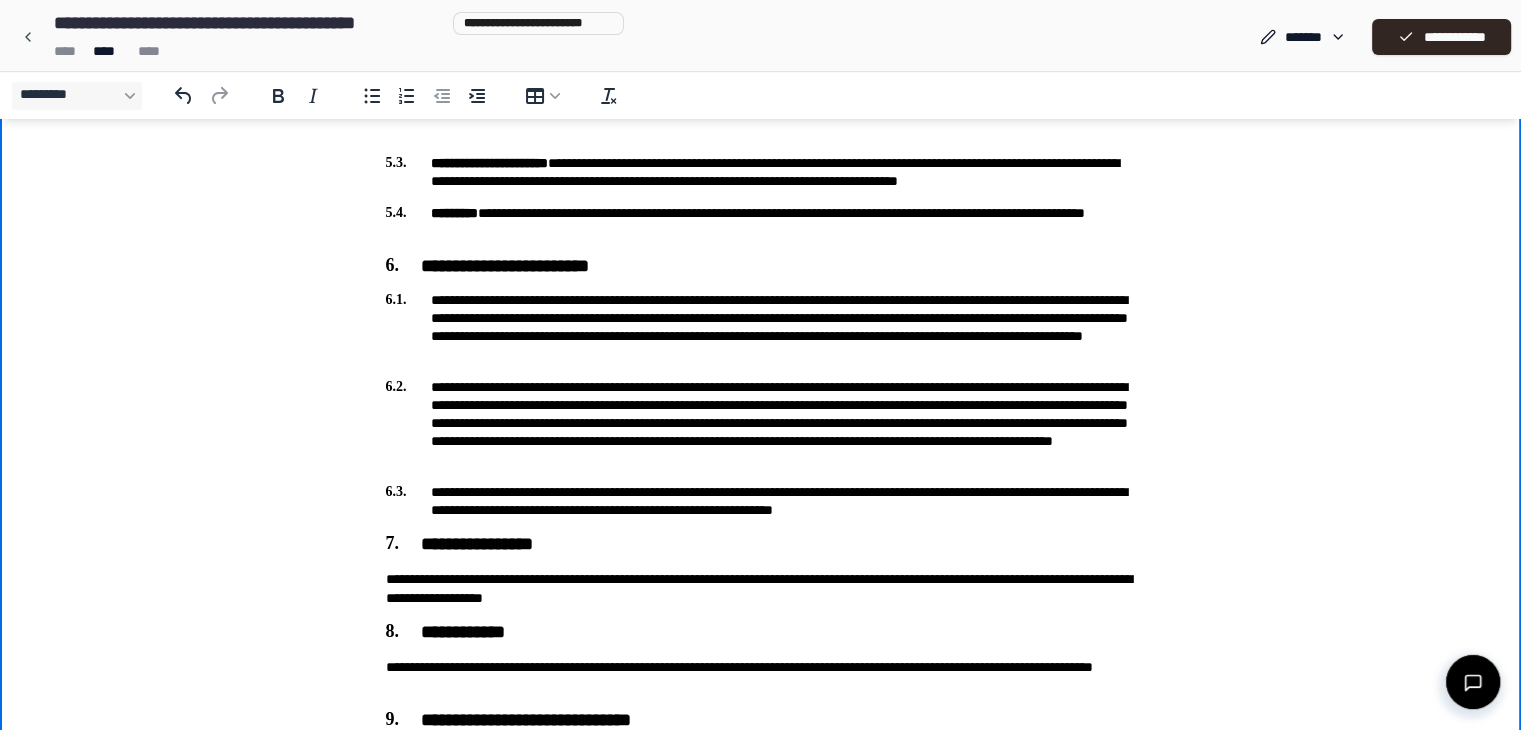 scroll, scrollTop: 1191, scrollLeft: 0, axis: vertical 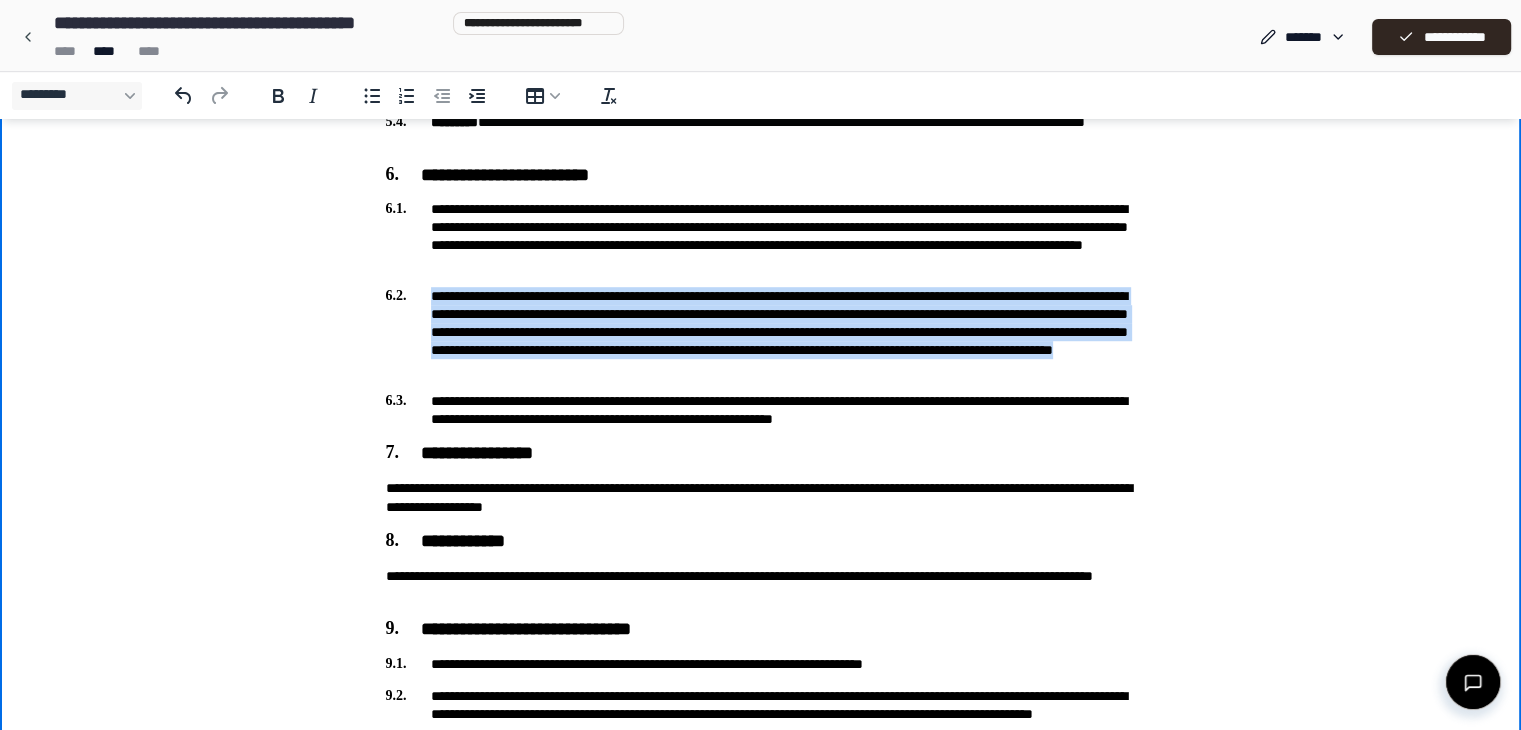 drag, startPoint x: 976, startPoint y: 374, endPoint x: 380, endPoint y: 290, distance: 601.8904 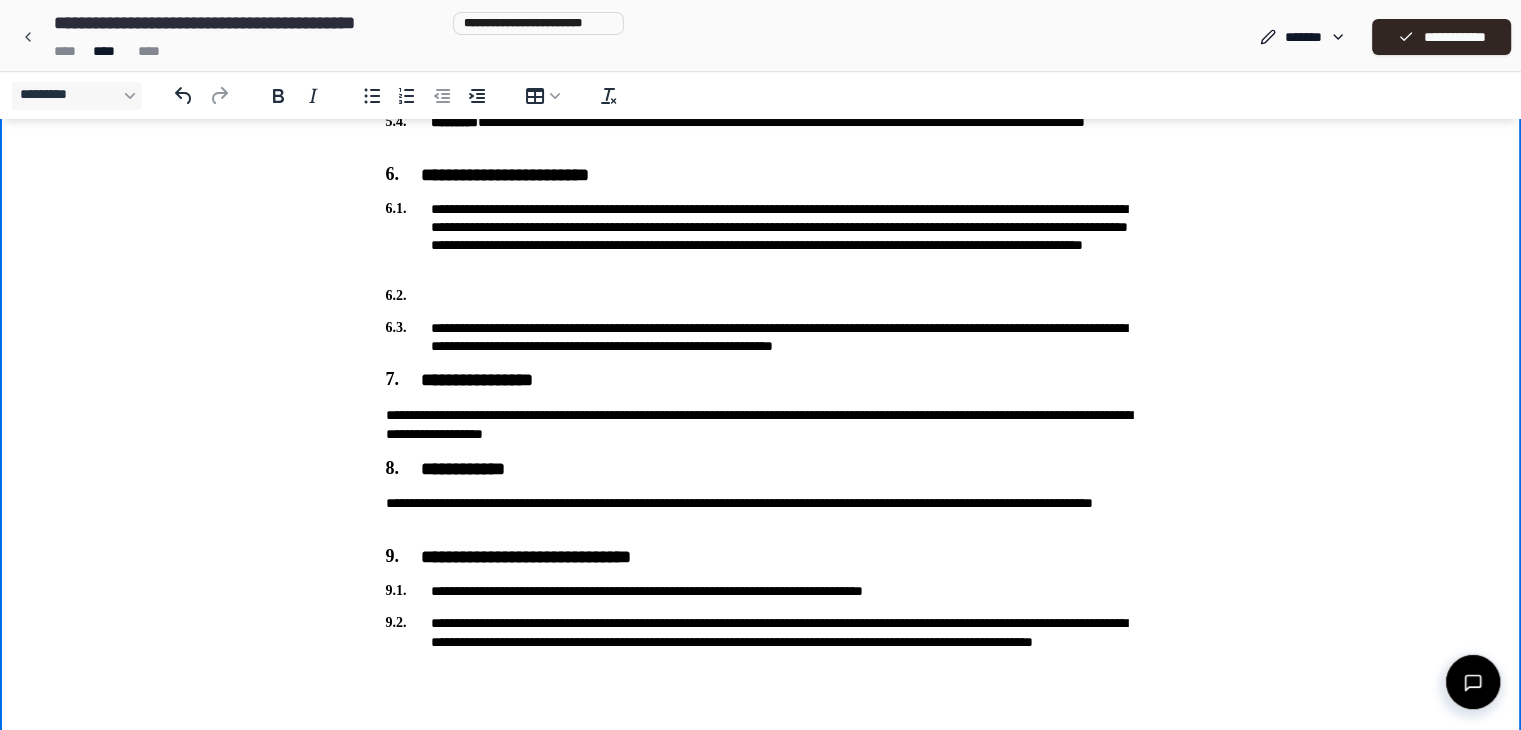 scroll, scrollTop: 1179, scrollLeft: 0, axis: vertical 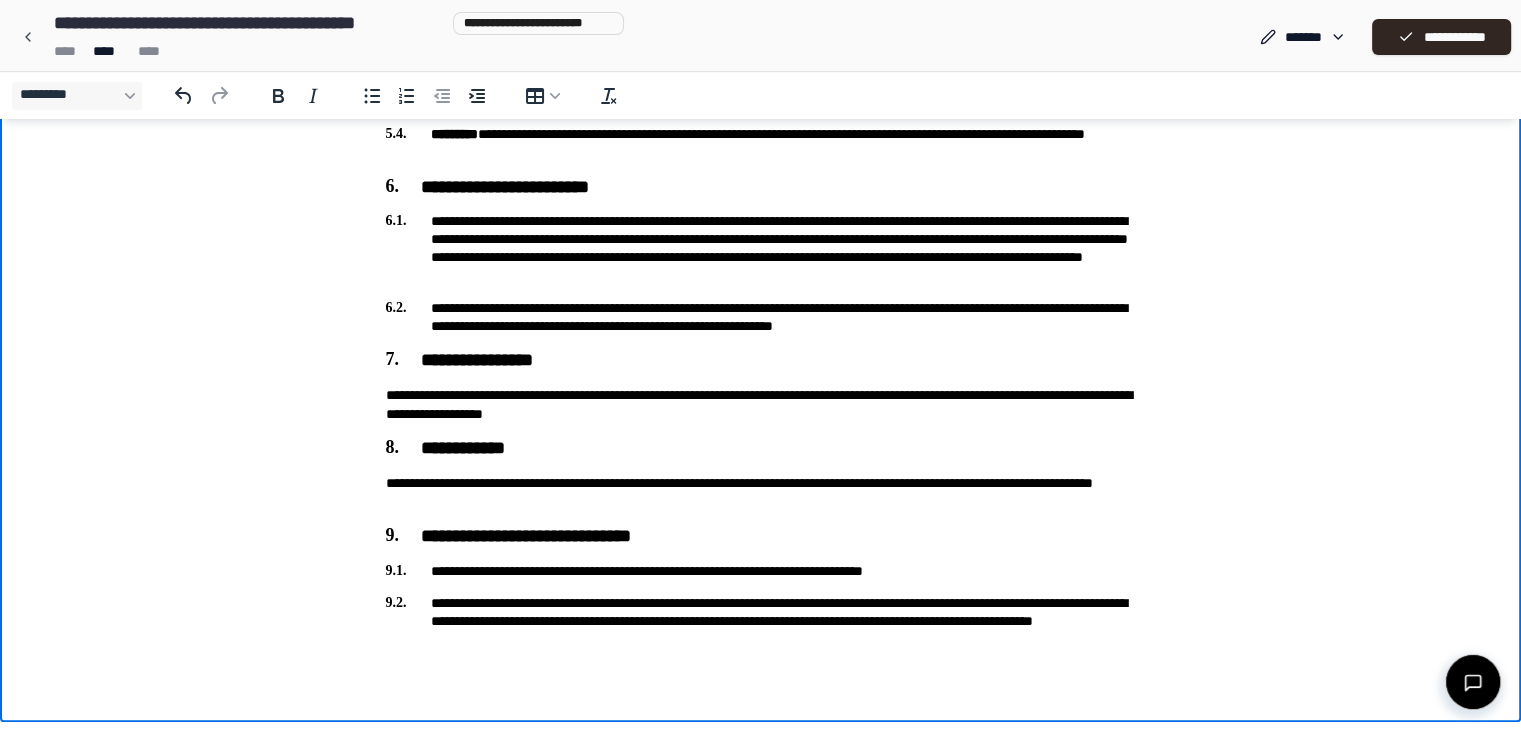 click on "[ADDRESS]" at bounding box center [761, 405] 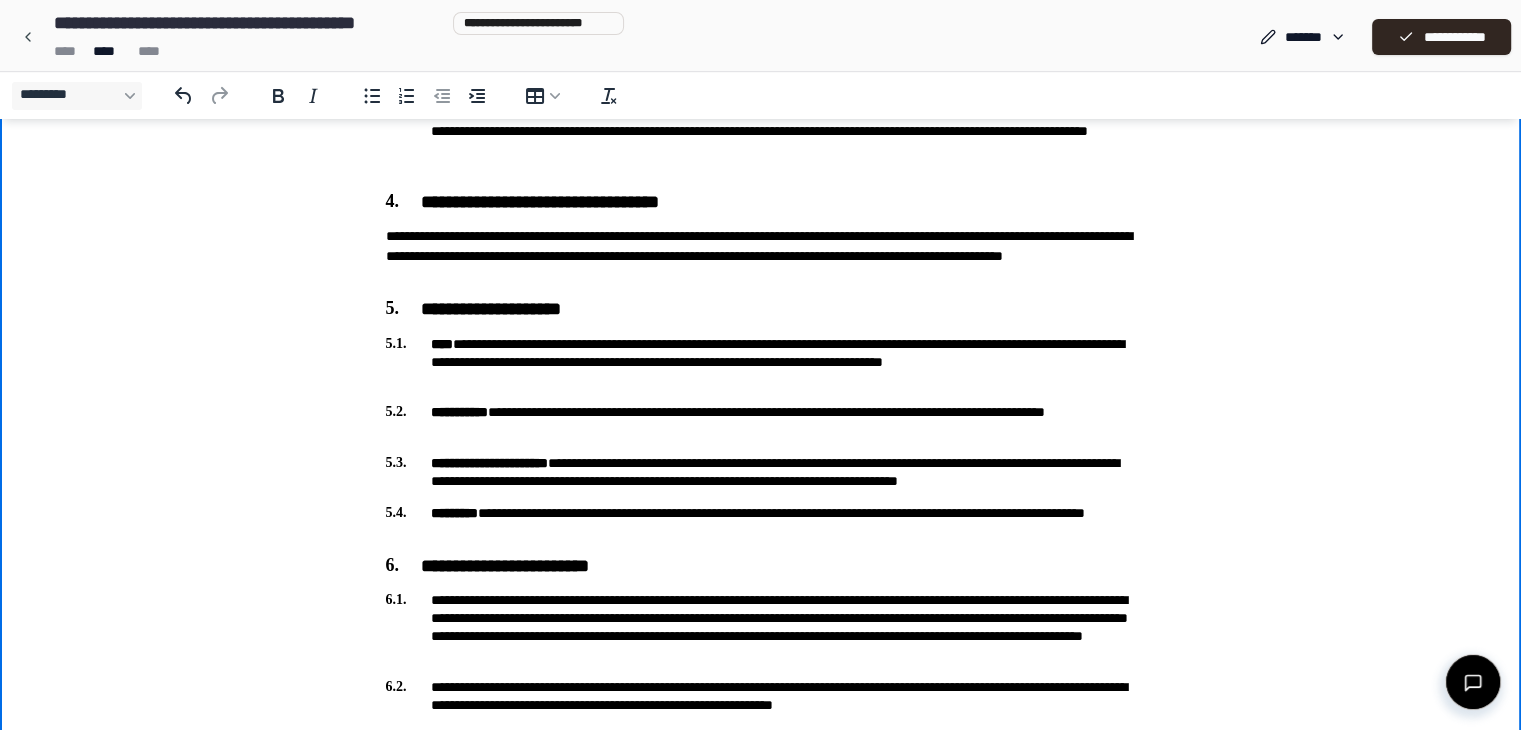 scroll, scrollTop: 900, scrollLeft: 0, axis: vertical 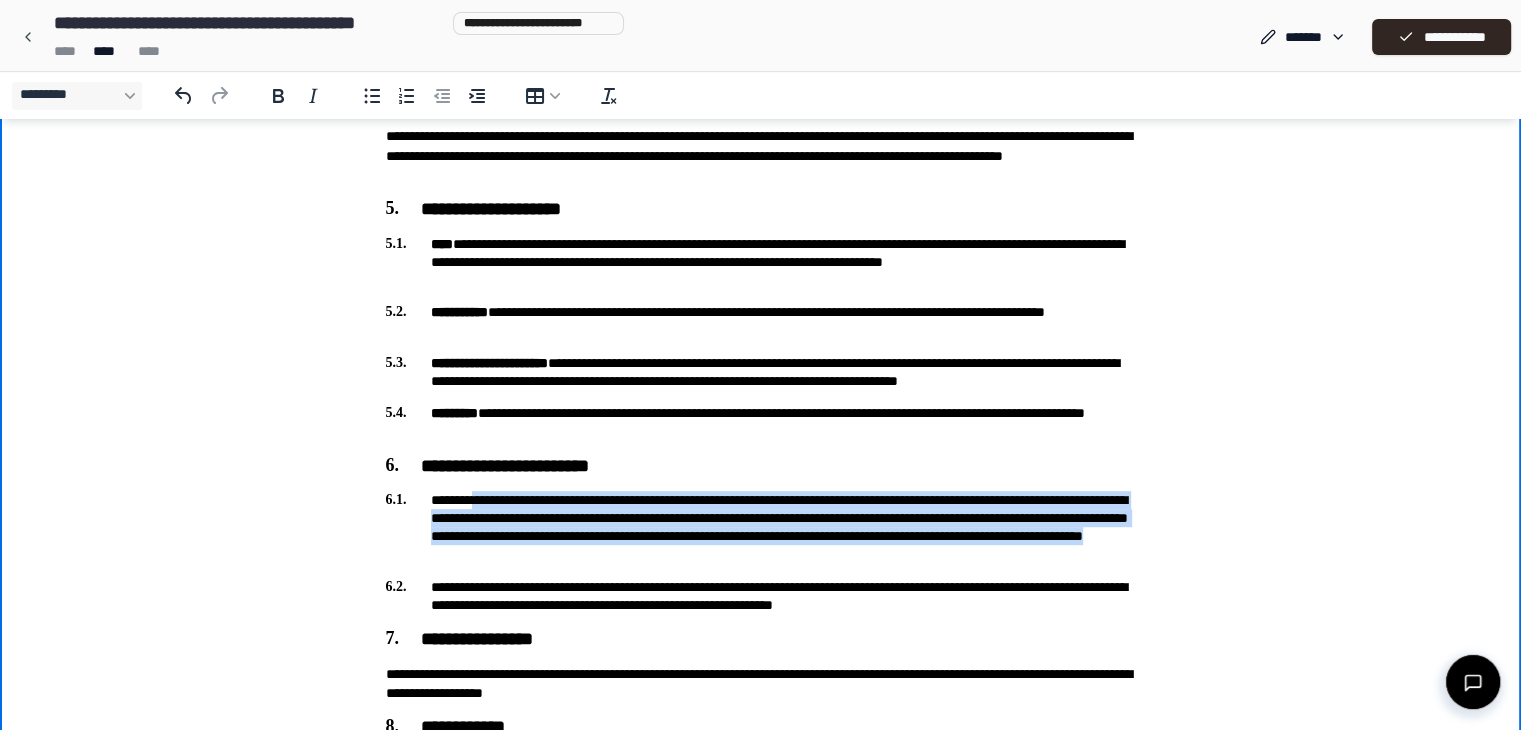 drag, startPoint x: 479, startPoint y: 497, endPoint x: 1096, endPoint y: 547, distance: 619.02264 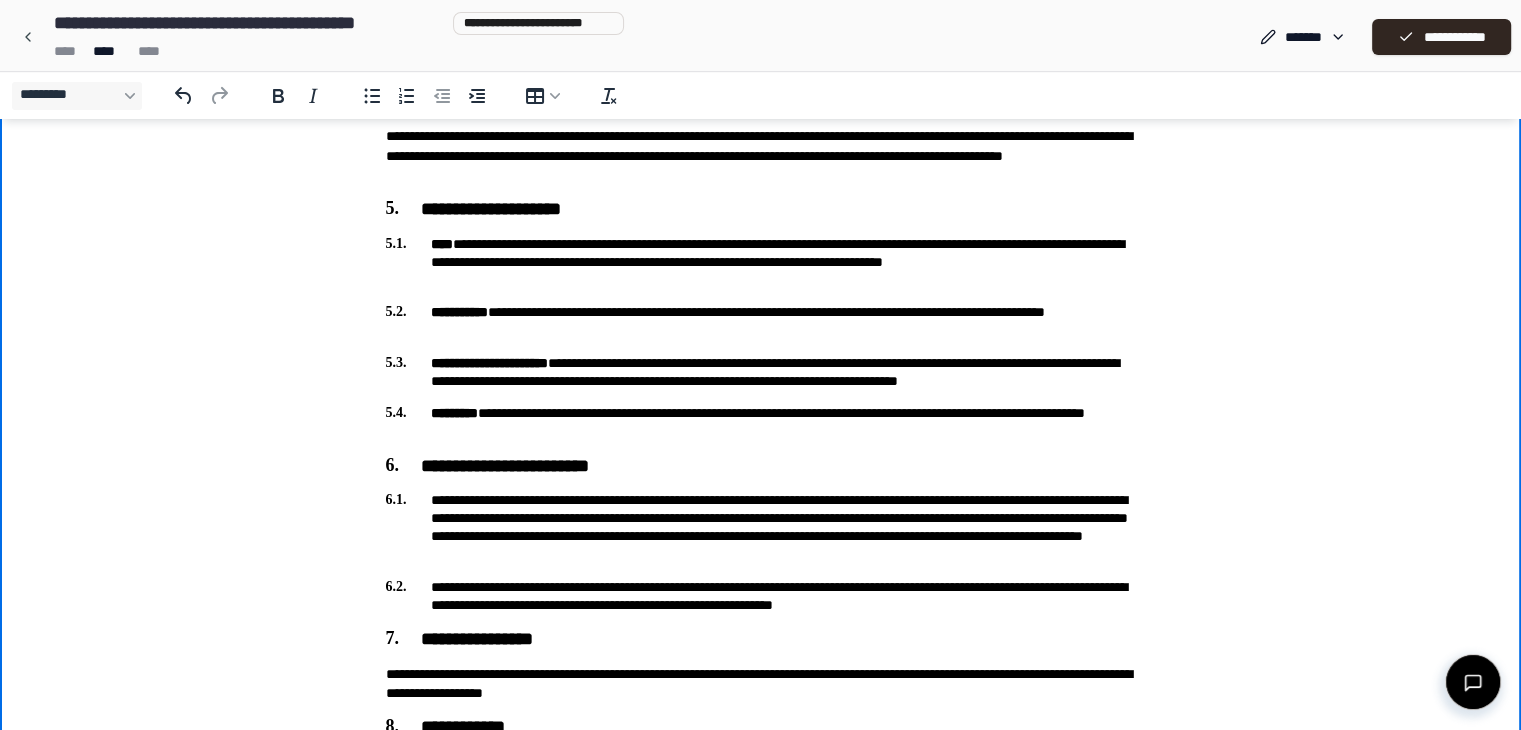 click on "[ADDRESS]" at bounding box center [761, 527] 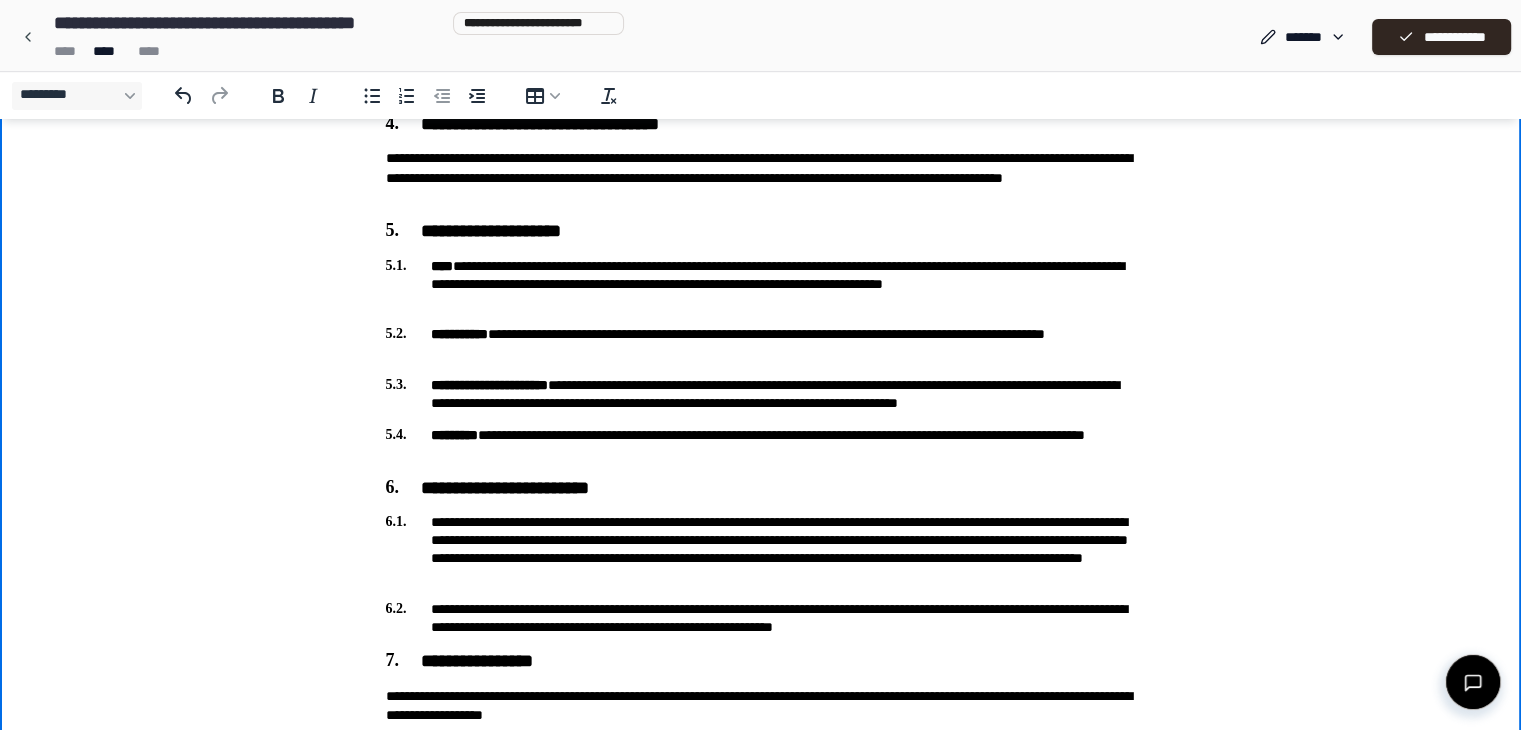 scroll, scrollTop: 879, scrollLeft: 0, axis: vertical 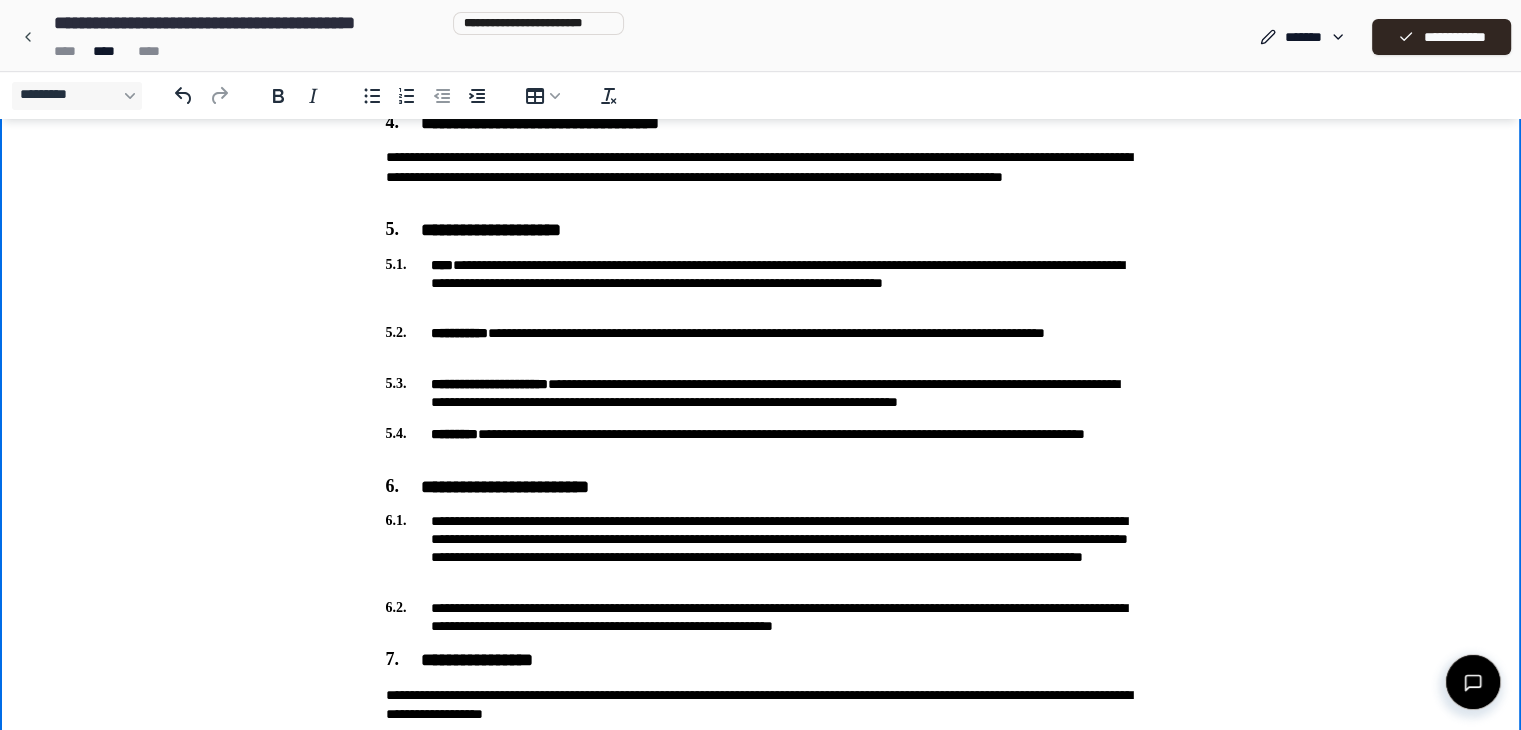 click on "[ADDRESS]" at bounding box center (761, 548) 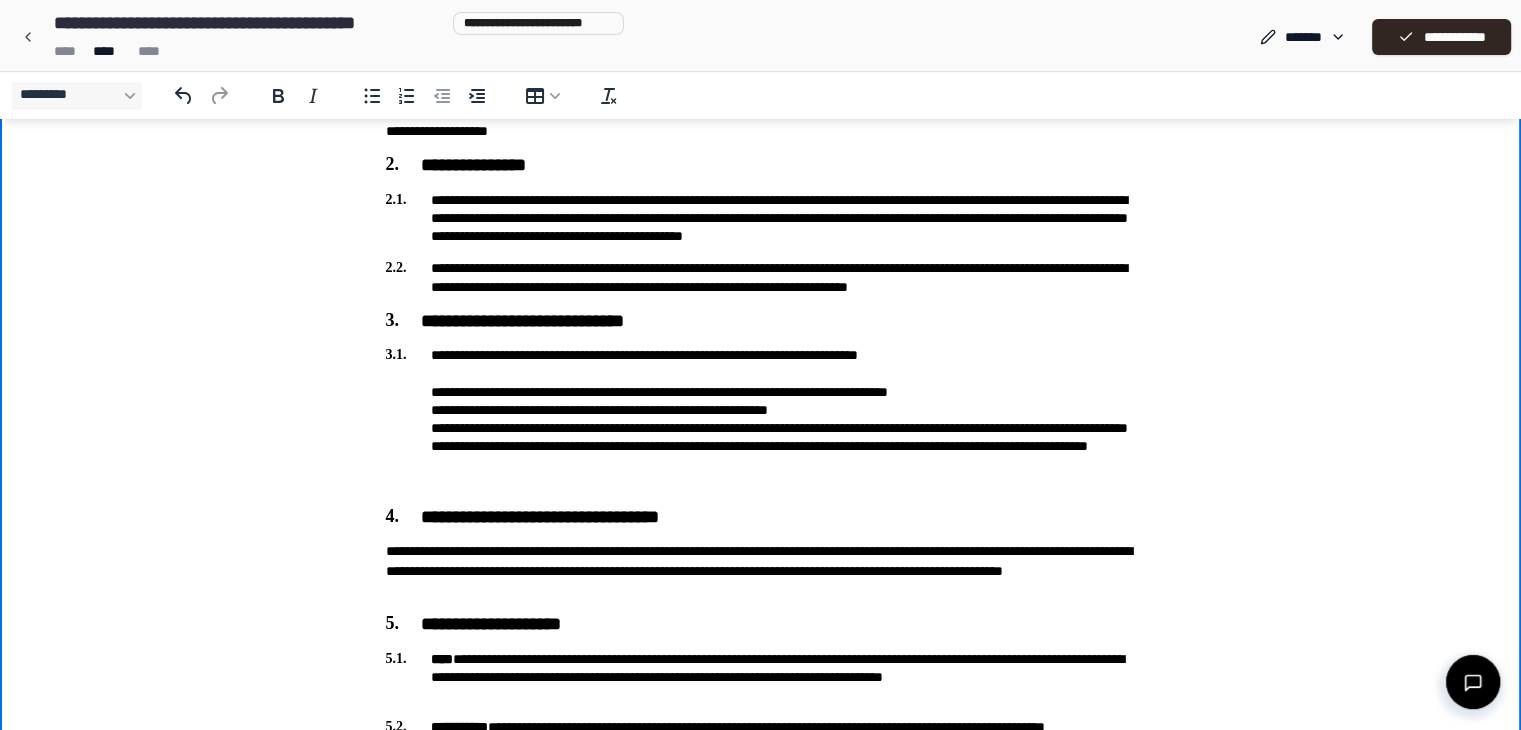 scroll, scrollTop: 0, scrollLeft: 0, axis: both 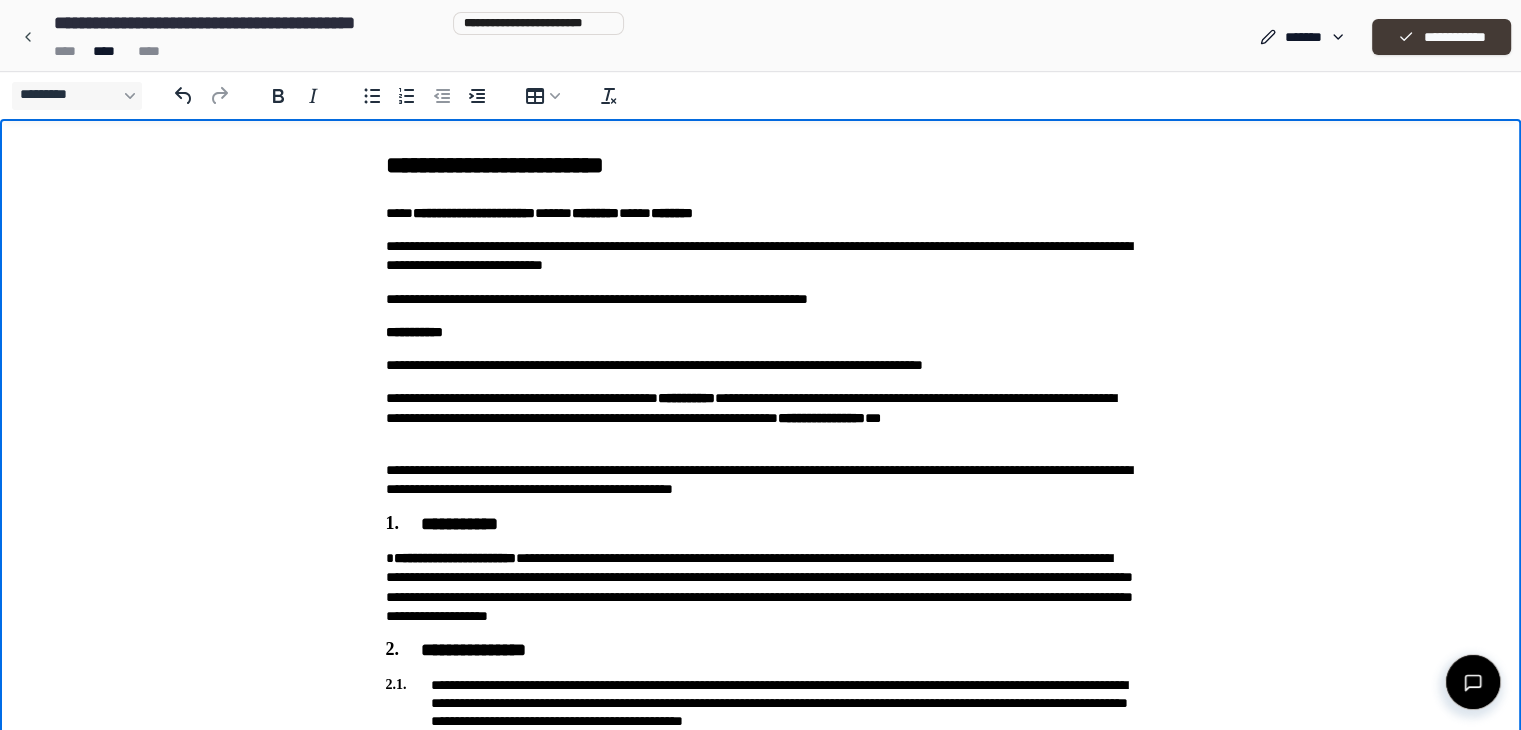 click on "**********" at bounding box center (1441, 37) 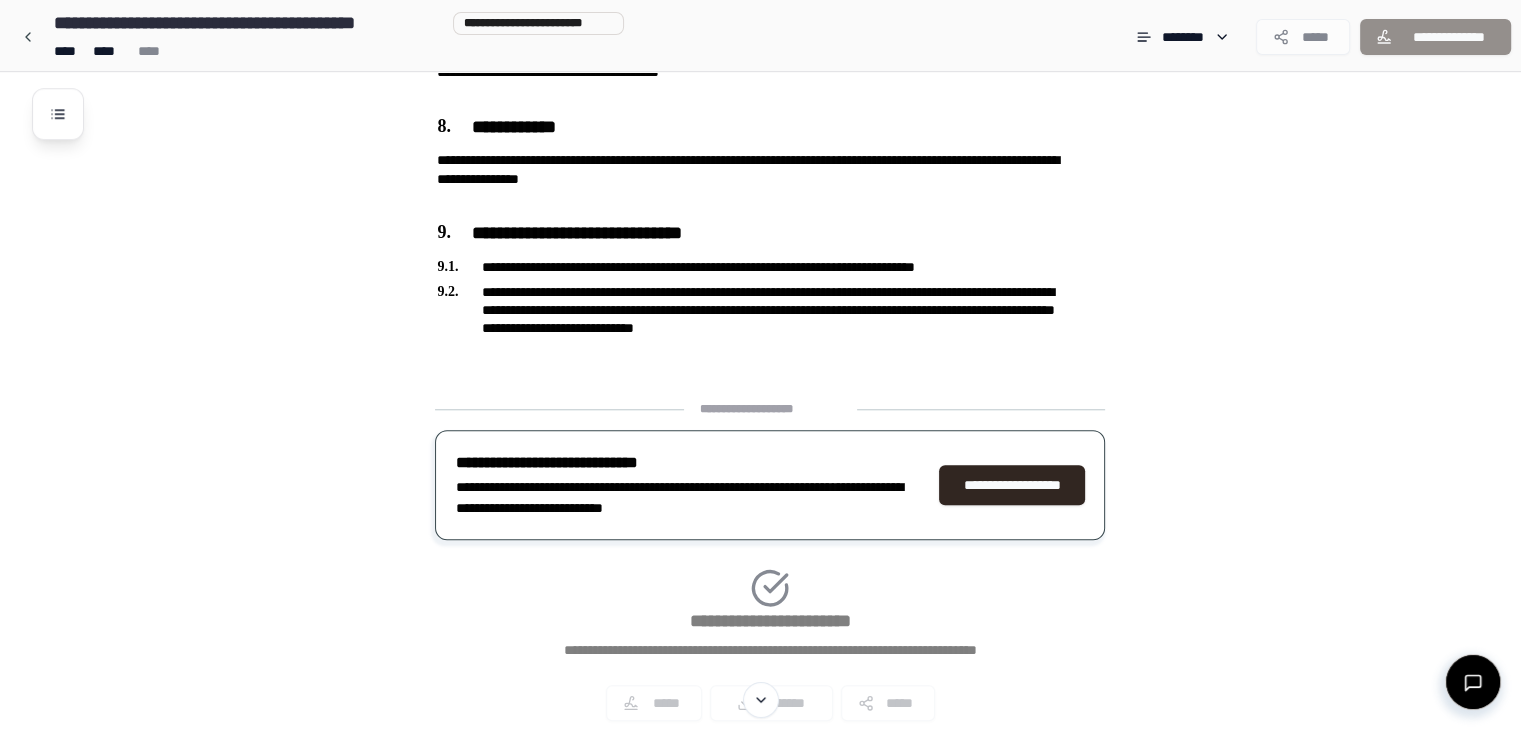scroll, scrollTop: 1804, scrollLeft: 0, axis: vertical 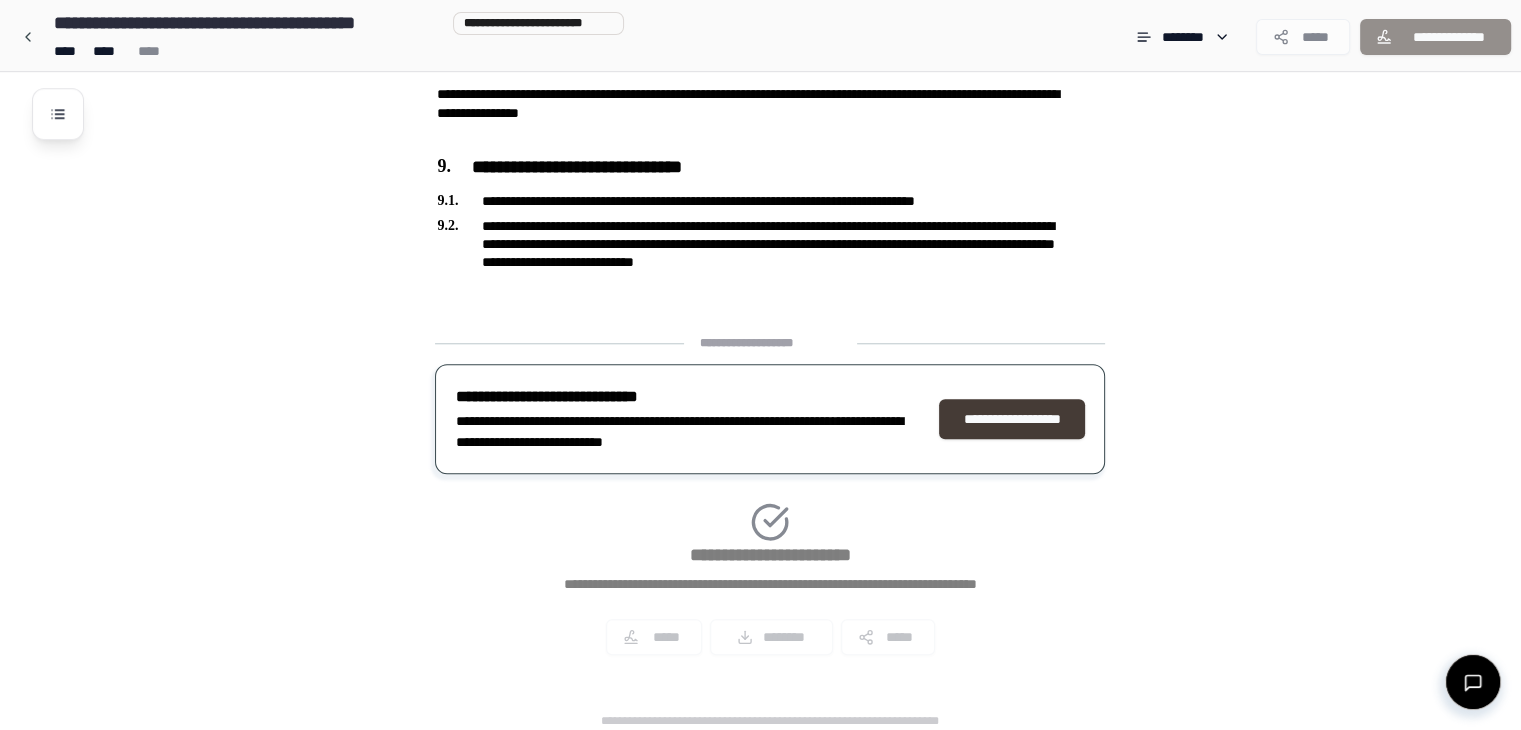 click on "**********" at bounding box center (1012, 419) 